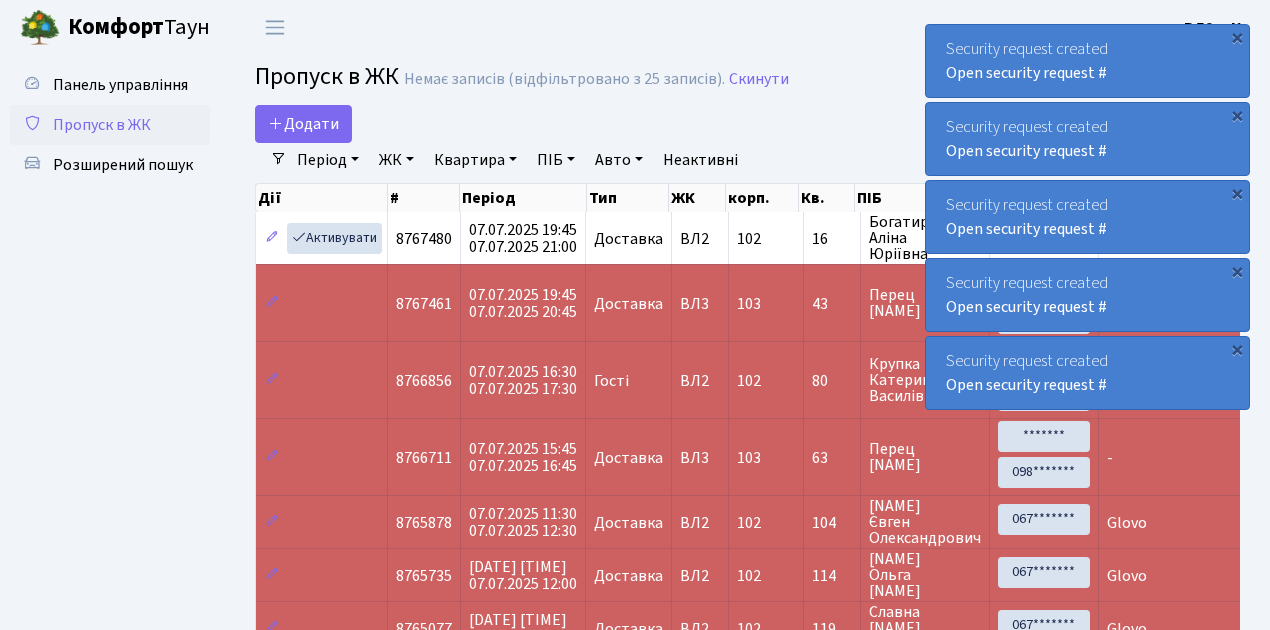 scroll, scrollTop: 0, scrollLeft: 0, axis: both 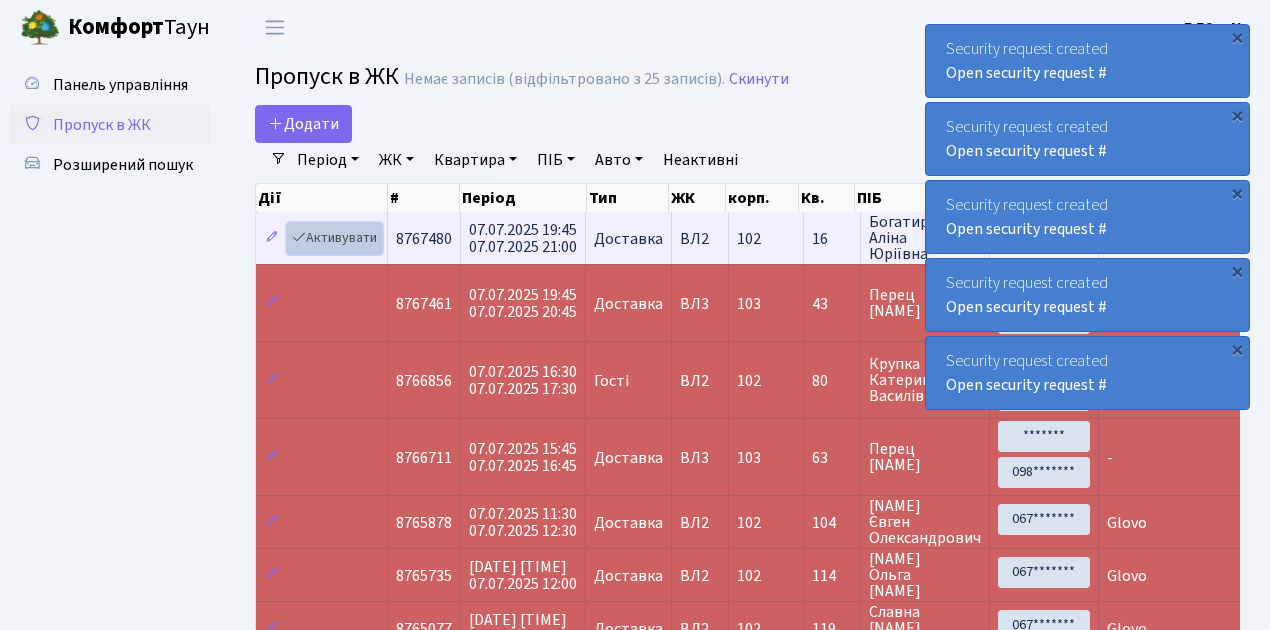 click on "Активувати" at bounding box center (334, 238) 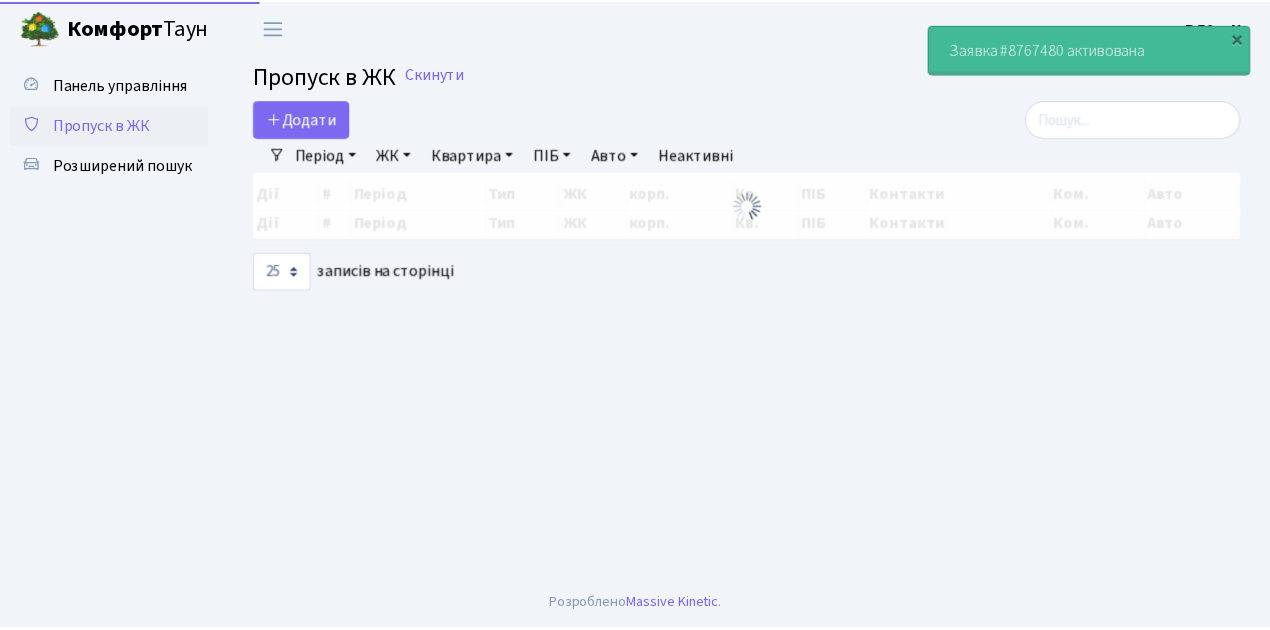 scroll, scrollTop: 0, scrollLeft: 0, axis: both 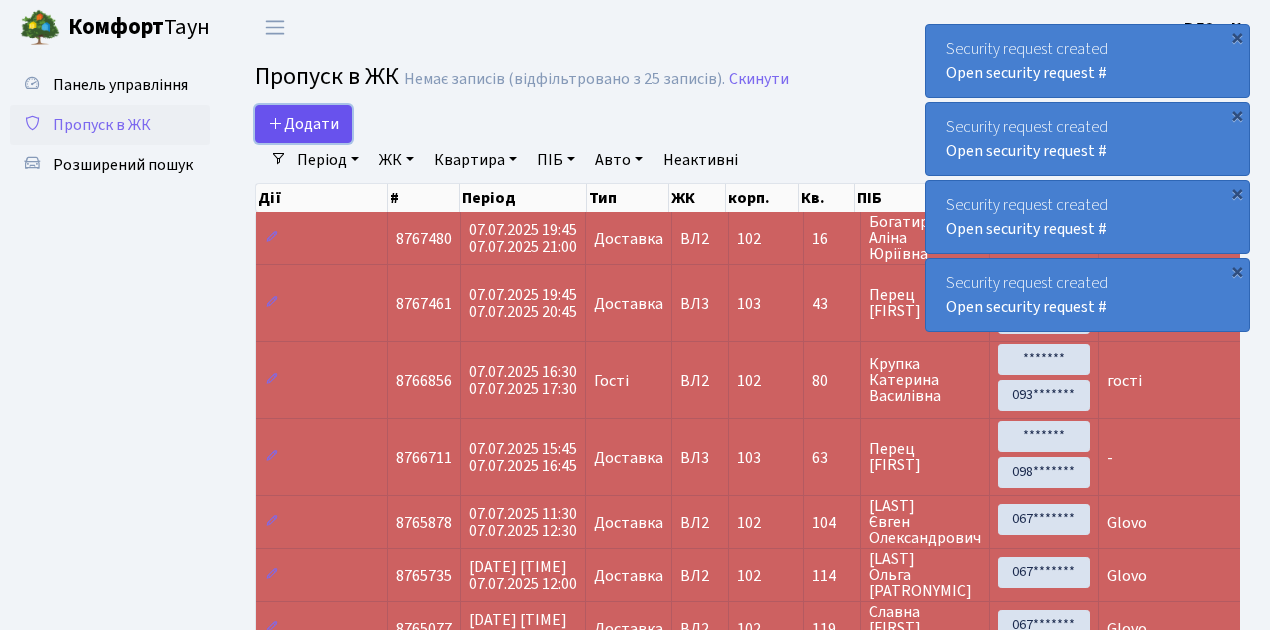click on "Додати" at bounding box center (303, 124) 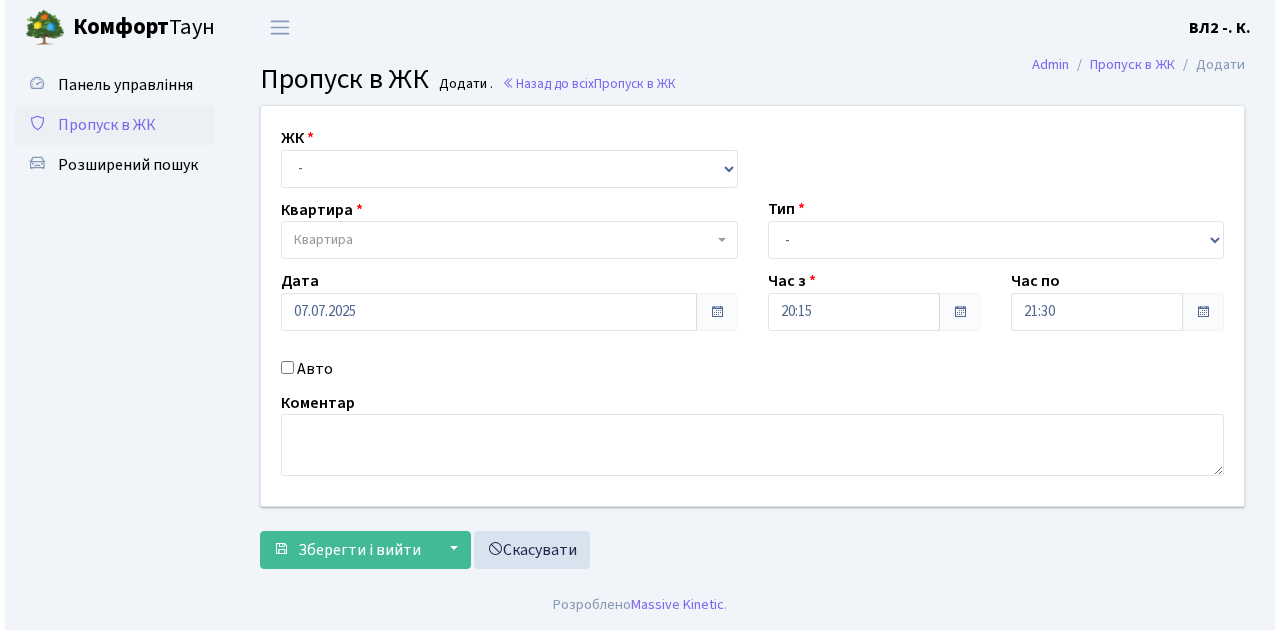 scroll, scrollTop: 0, scrollLeft: 0, axis: both 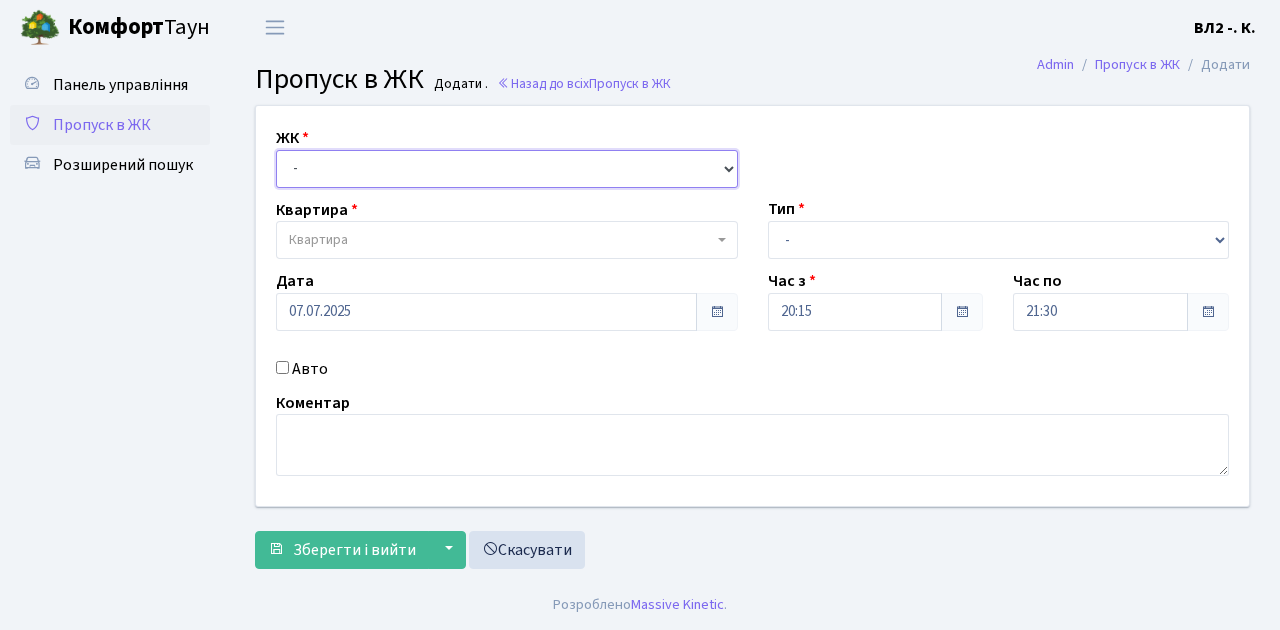 click on "-
ВЛ1, [CITY] [STREET], 4/1
ВЛ2, [STREET], 76
ВЛ3, [STREET], 78/2" at bounding box center [507, 169] 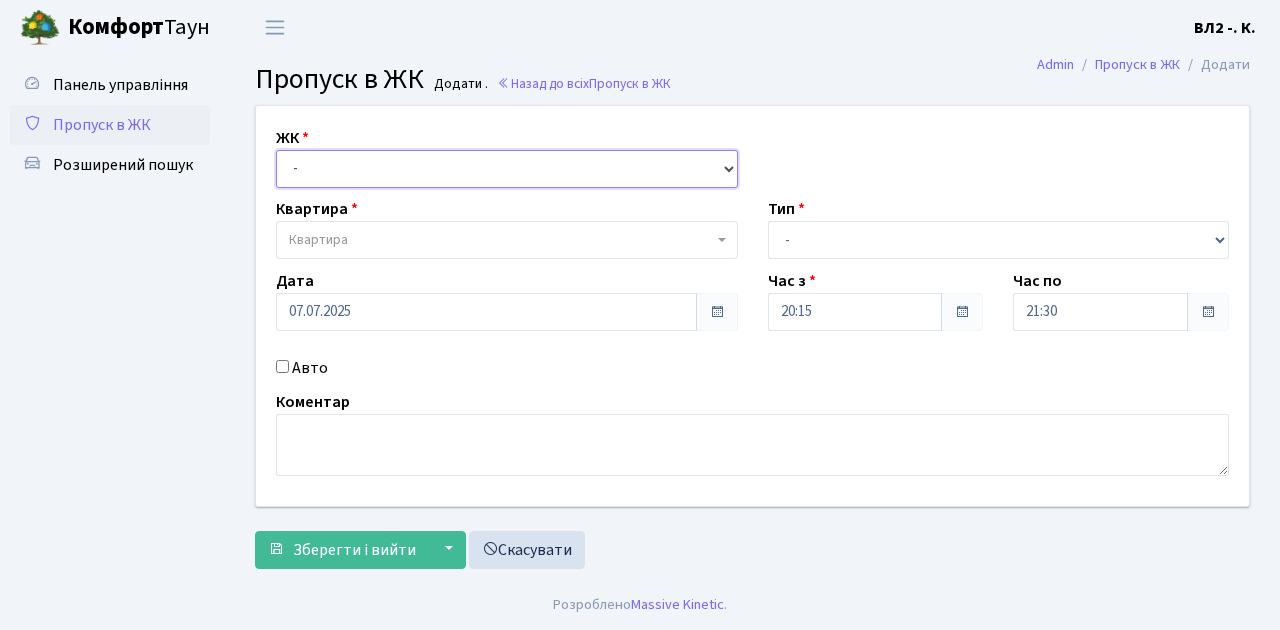 select on "317" 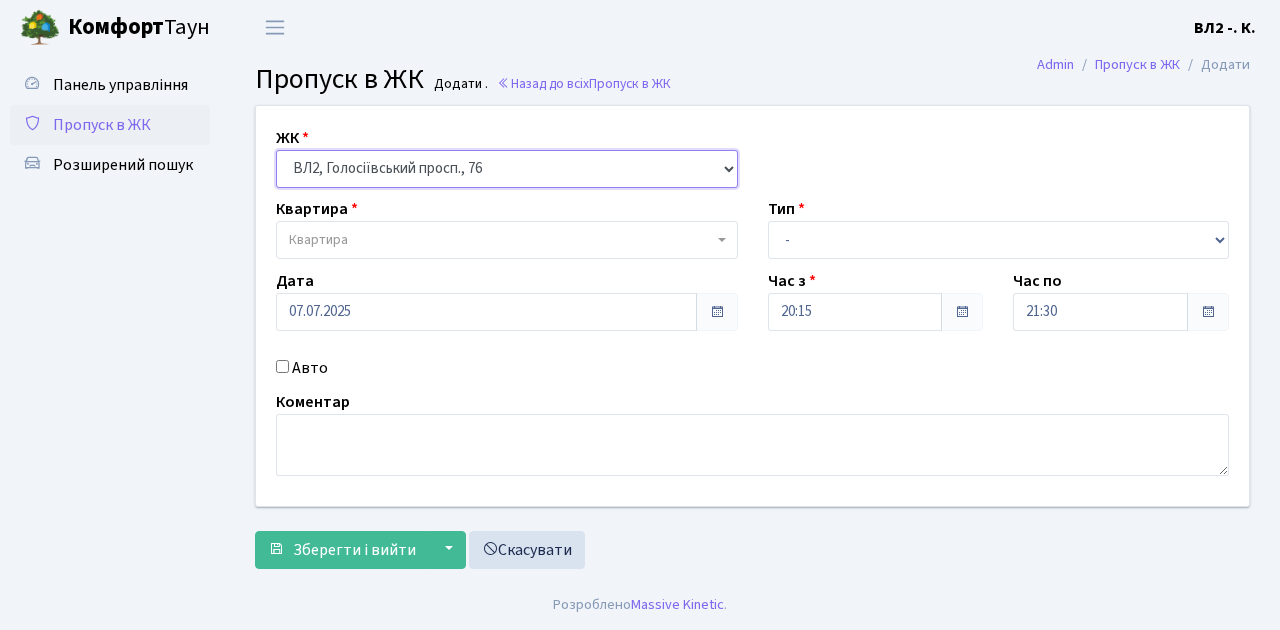 click on "-
ВЛ1, [CITY] [STREET], 4/1
ВЛ2, [STREET], 76
ВЛ3, [STREET], 78/2" at bounding box center [507, 169] 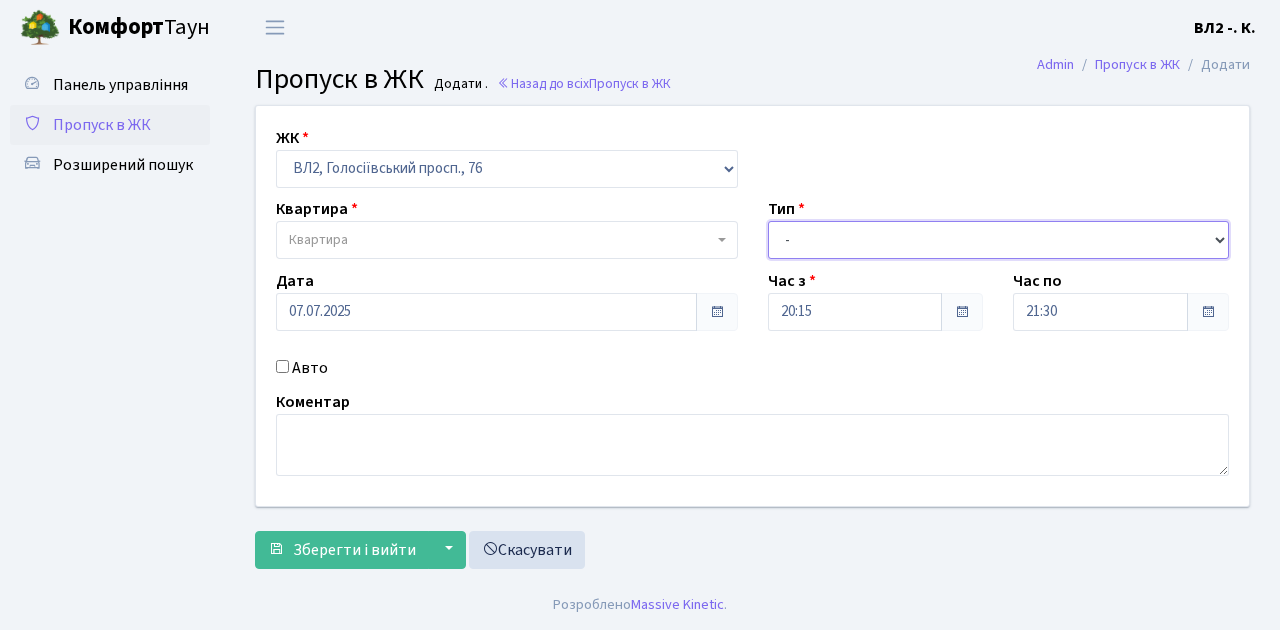 click on "-
Доставка
Таксі
Гості
Сервіс" at bounding box center (999, 240) 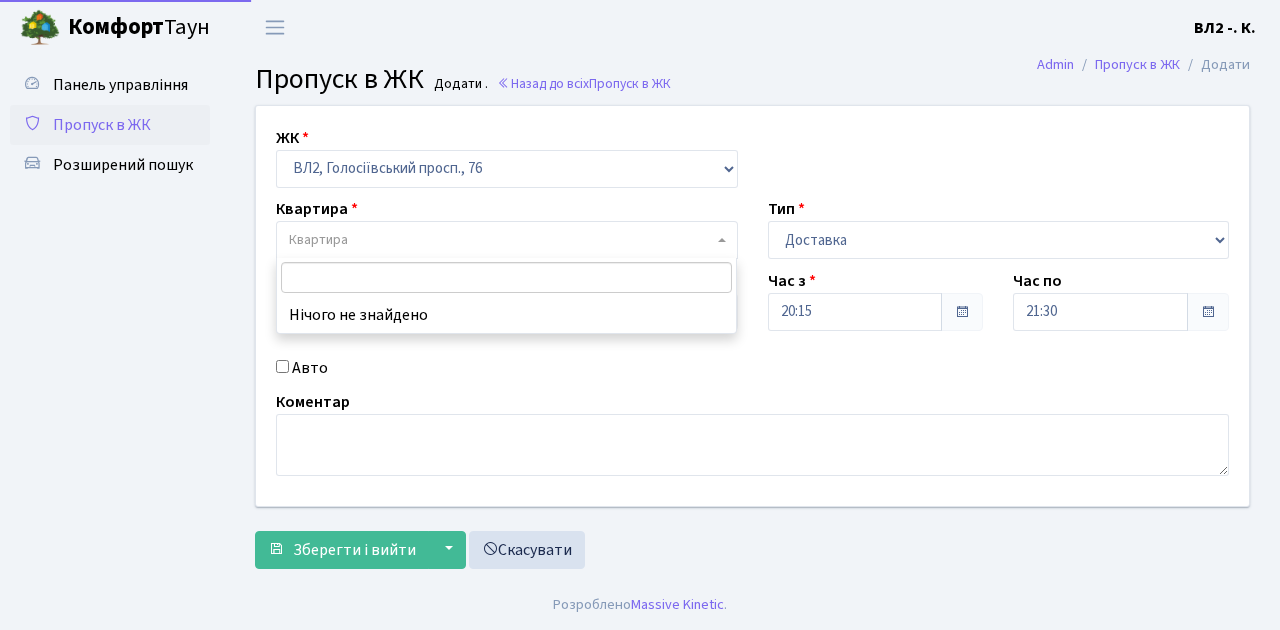 click on "Квартира" at bounding box center [501, 240] 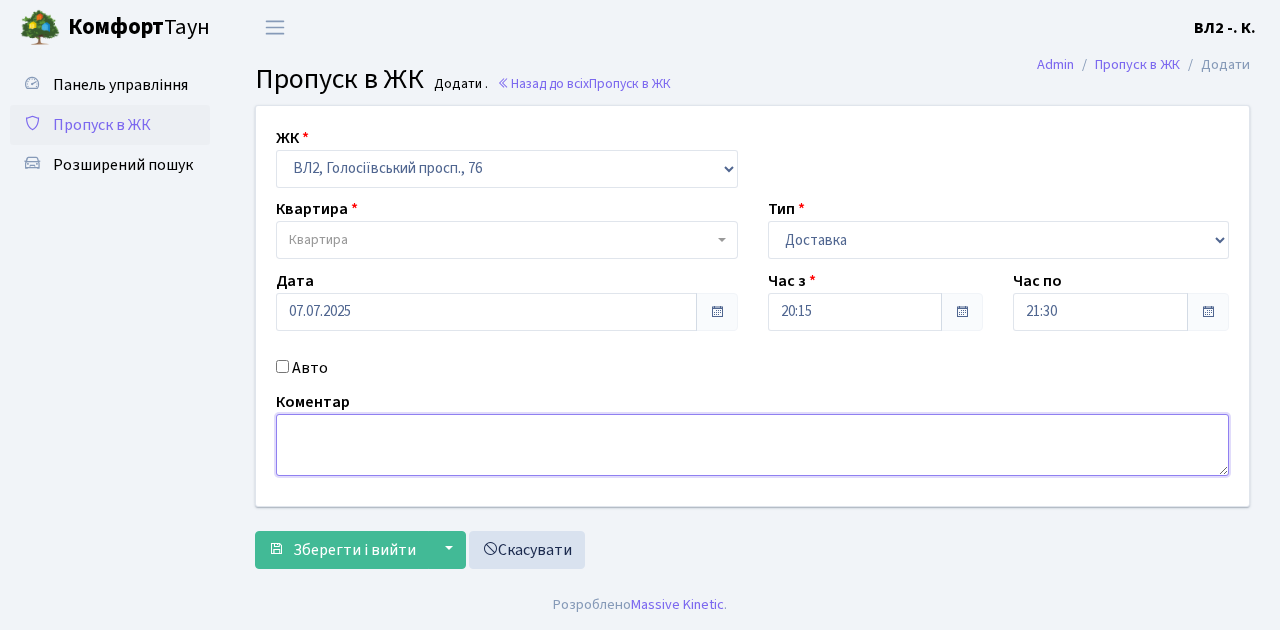 click at bounding box center [752, 445] 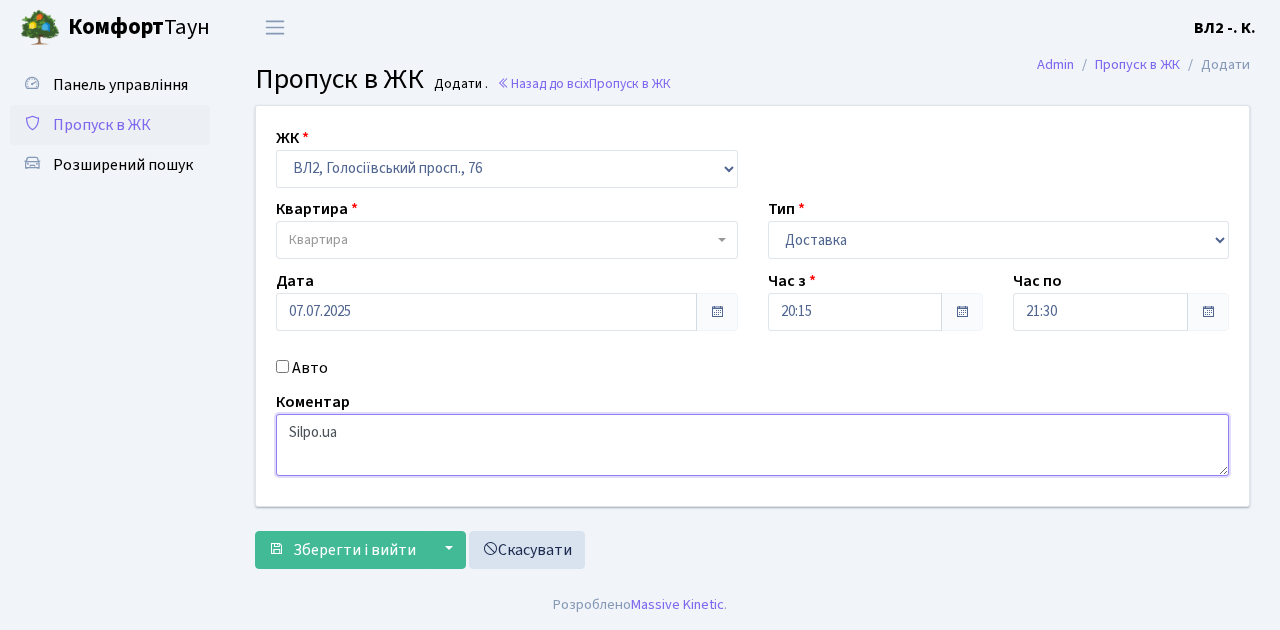 type on "Silpo.ua" 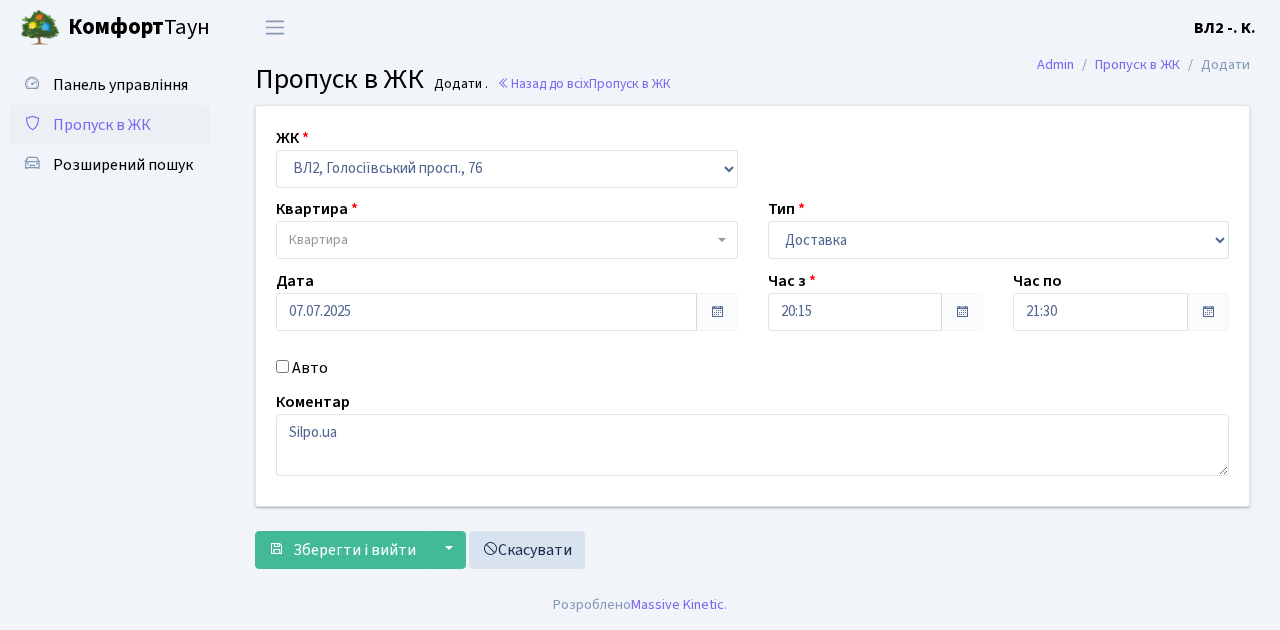 click on "Квартира" at bounding box center [501, 240] 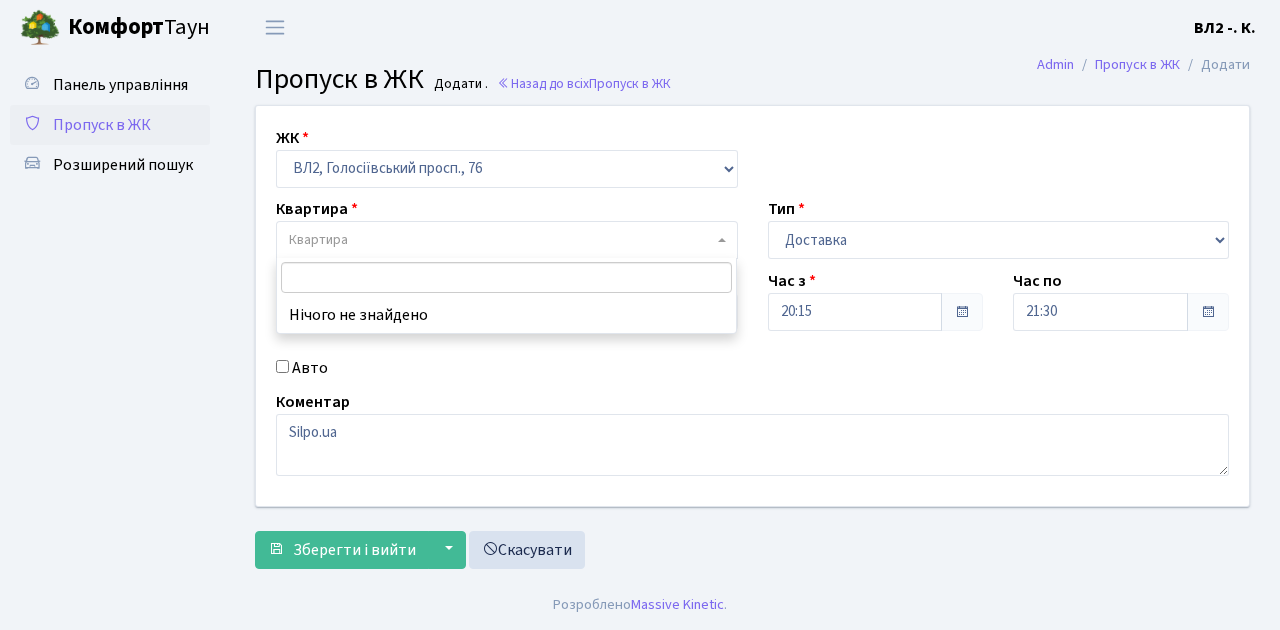 click at bounding box center (507, 277) 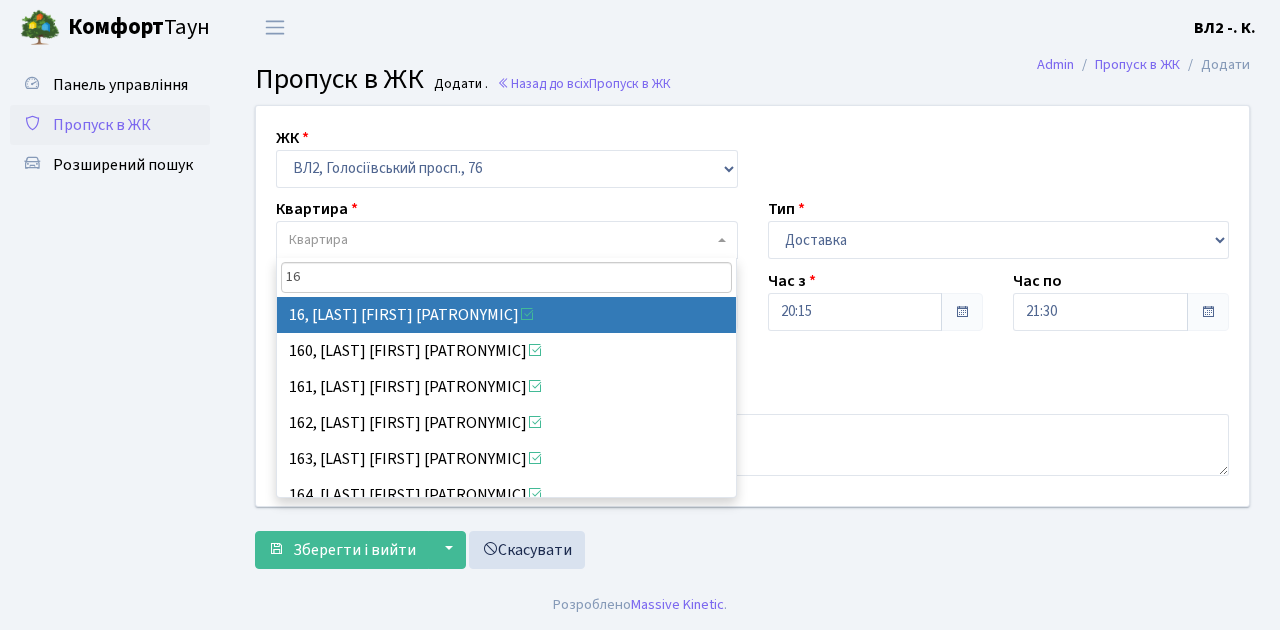 type on "16" 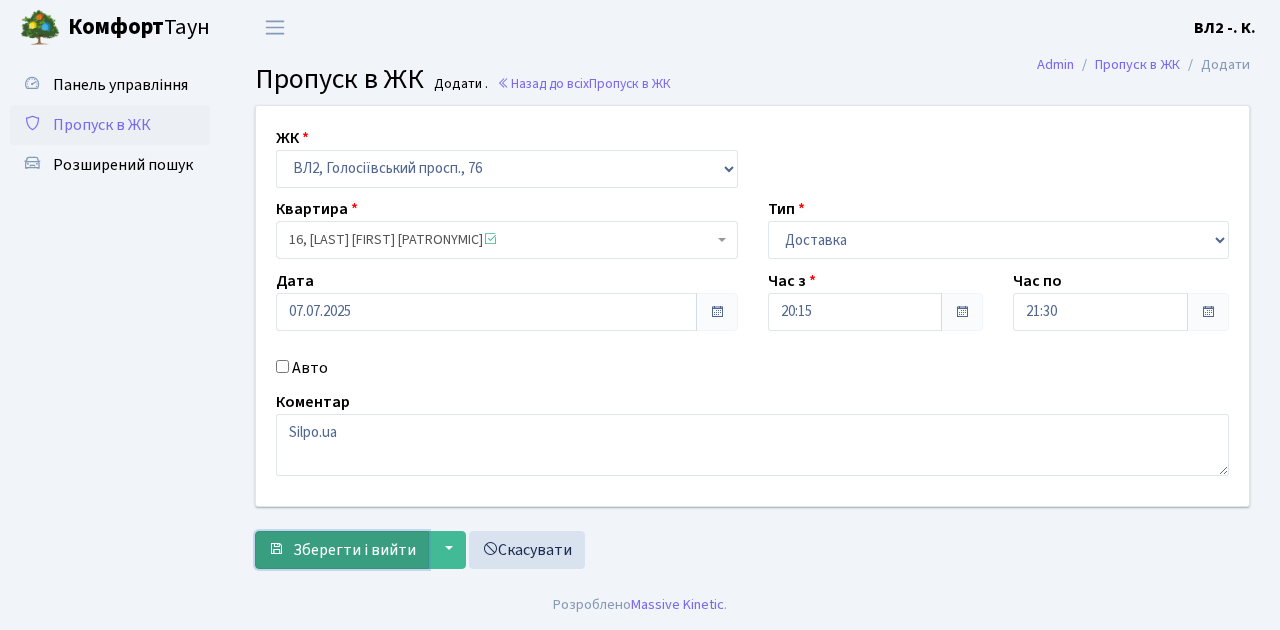 click on "Зберегти і вийти" at bounding box center [354, 550] 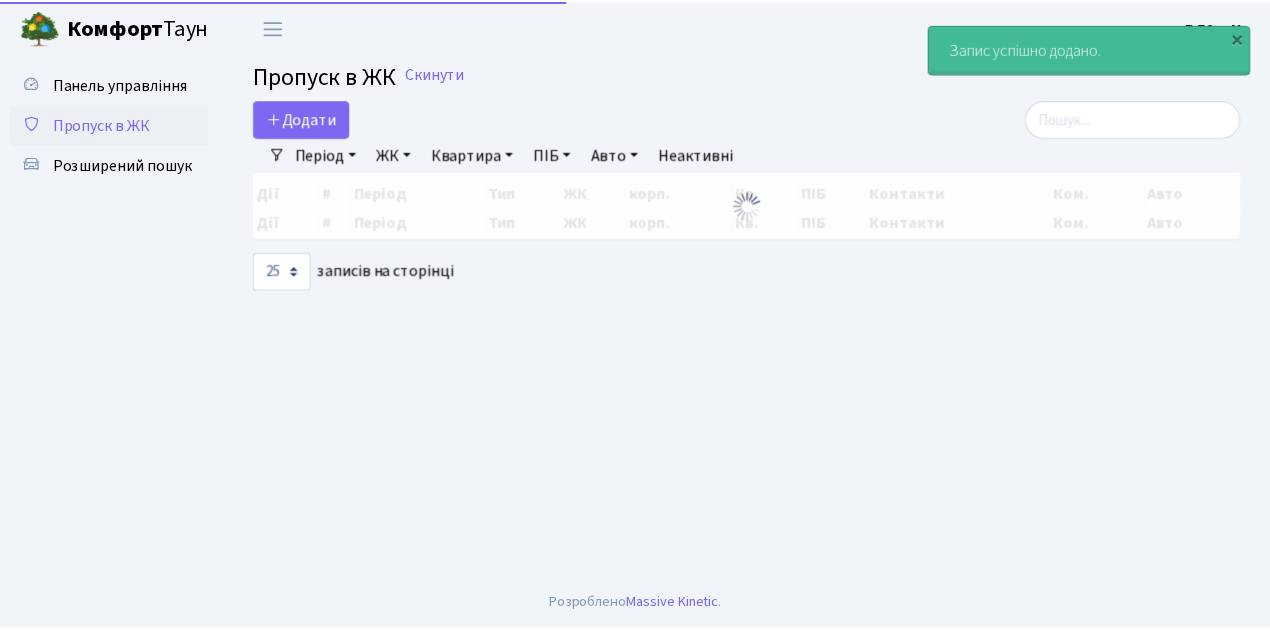 scroll, scrollTop: 0, scrollLeft: 0, axis: both 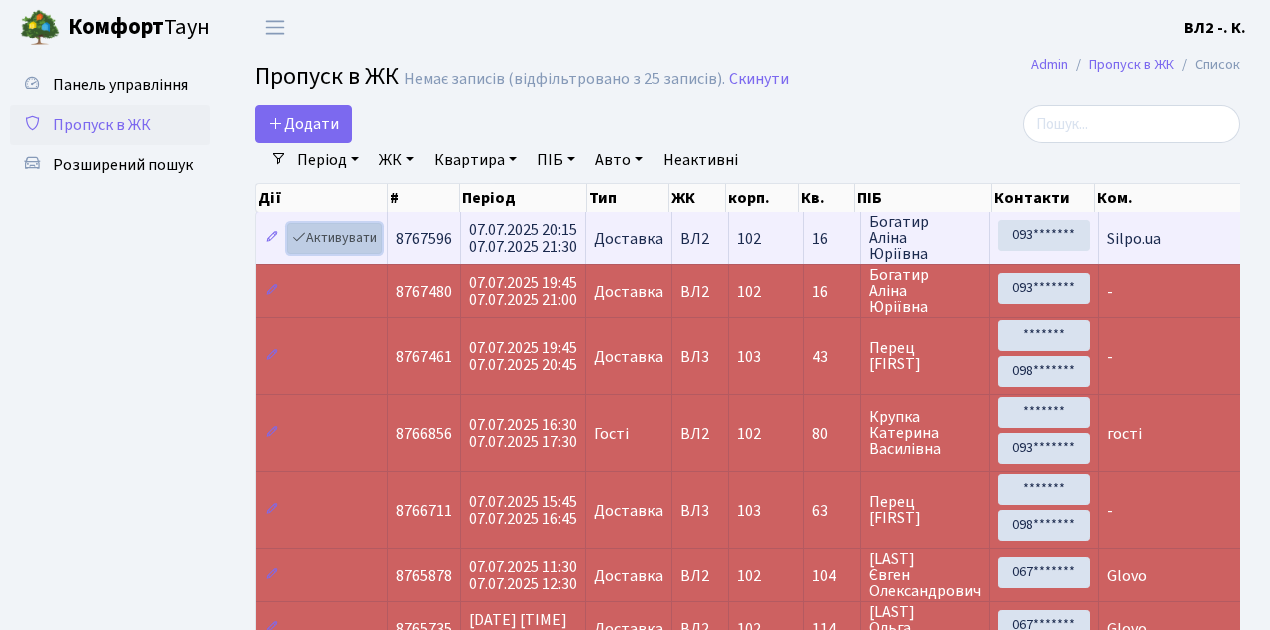 click on "Активувати" at bounding box center (334, 238) 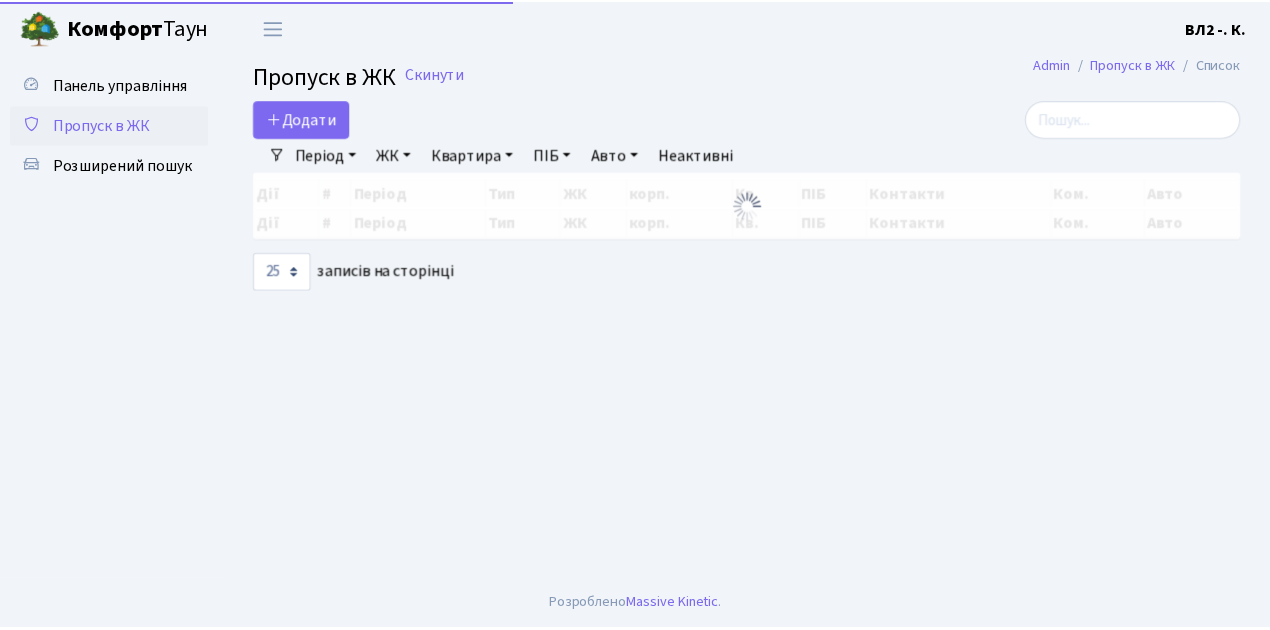 scroll, scrollTop: 0, scrollLeft: 0, axis: both 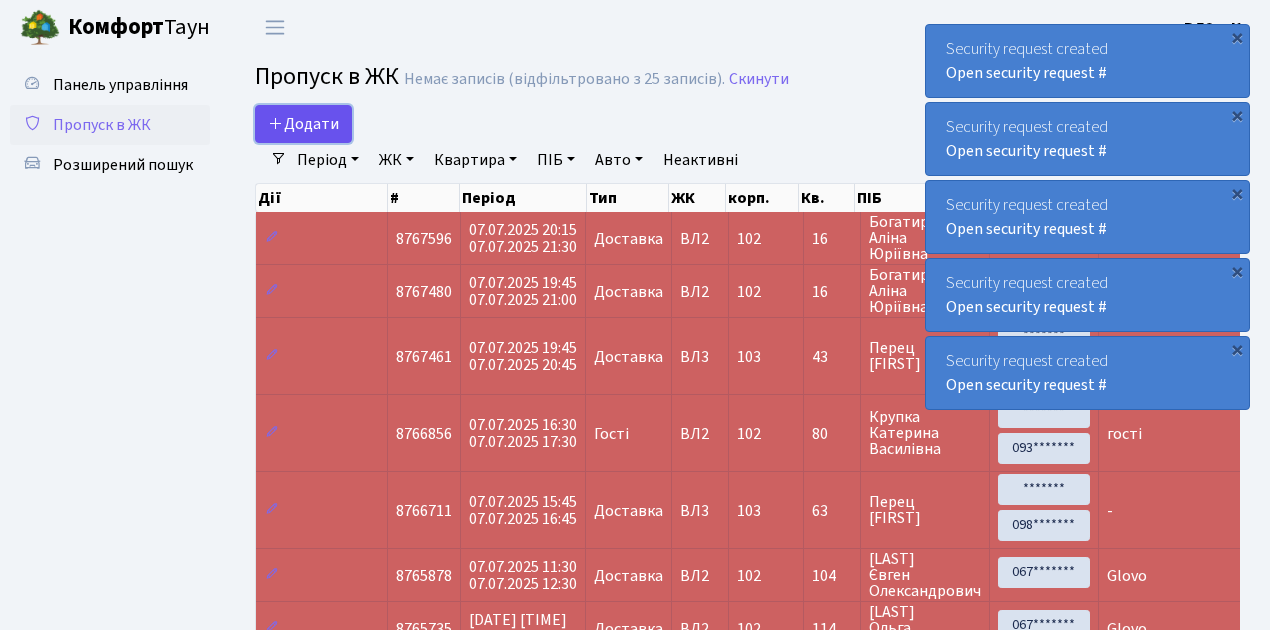 click on "Додати" at bounding box center (303, 124) 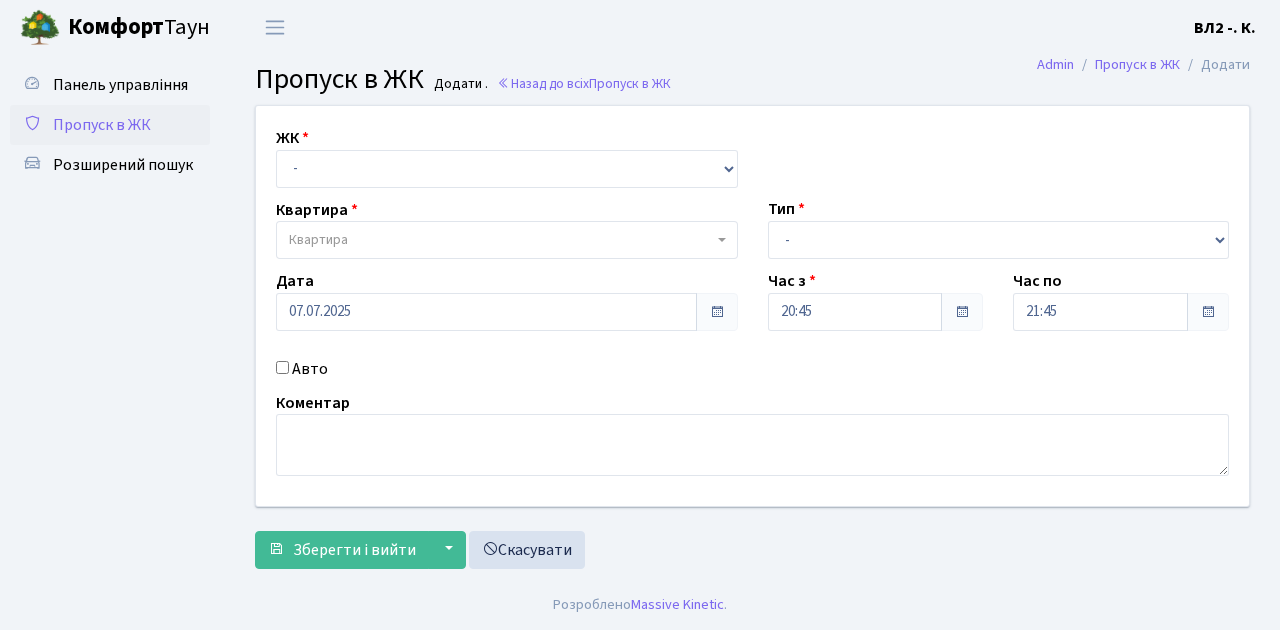 scroll, scrollTop: 0, scrollLeft: 0, axis: both 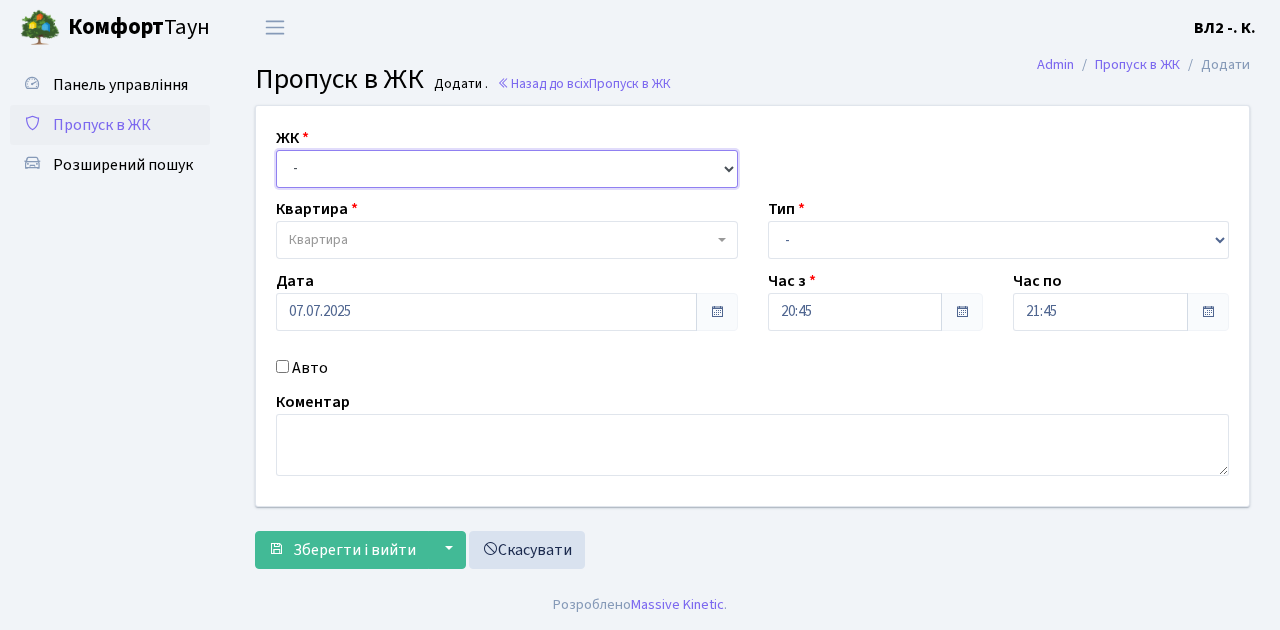 click on "-
[STREET_TYPE], [CITY_PROSPECT], [NUMBER]/[NUMBER]
[STREET_TYPE], [CITY_PROSPECT], [NUMBER]
[STREET_TYPE], [CITY_PROSPECT], [NUMBER]/[NUMBER]" at bounding box center [507, 169] 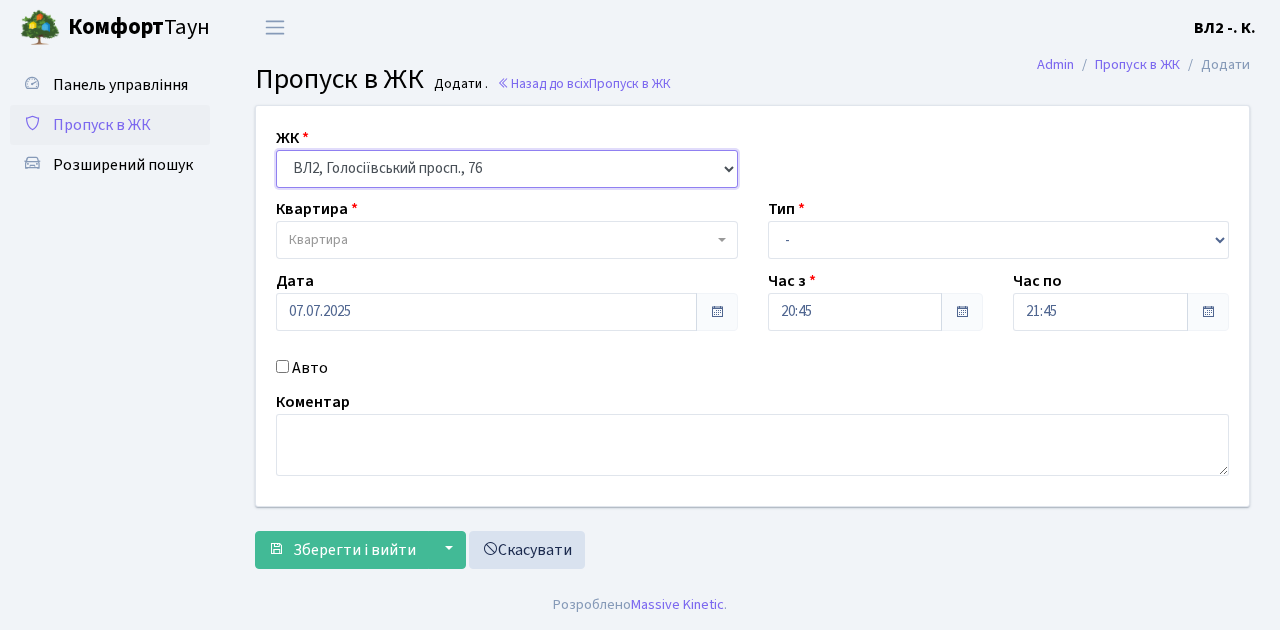 click on "-
[STREET_TYPE], [CITY_PROSPECT], [NUMBER]/[NUMBER]
[STREET_TYPE], [CITY_PROSPECT], [NUMBER]
[STREET_TYPE], [CITY_PROSPECT], [NUMBER]/[NUMBER]" at bounding box center [507, 169] 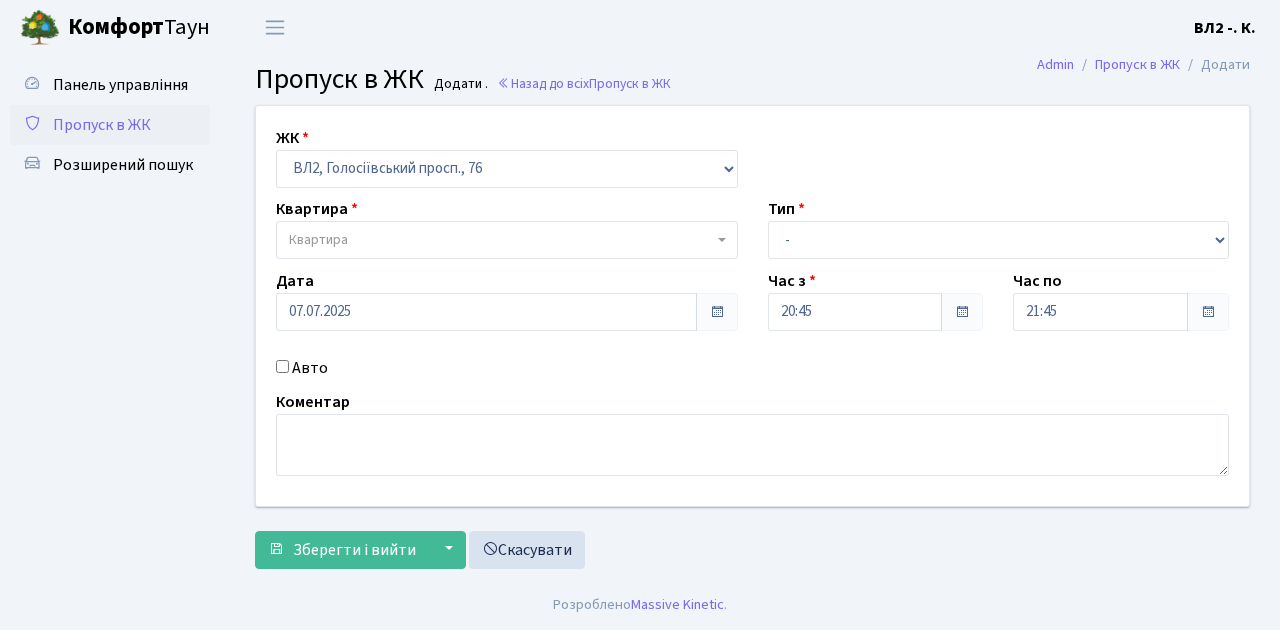 click on "Квартира" at bounding box center [501, 240] 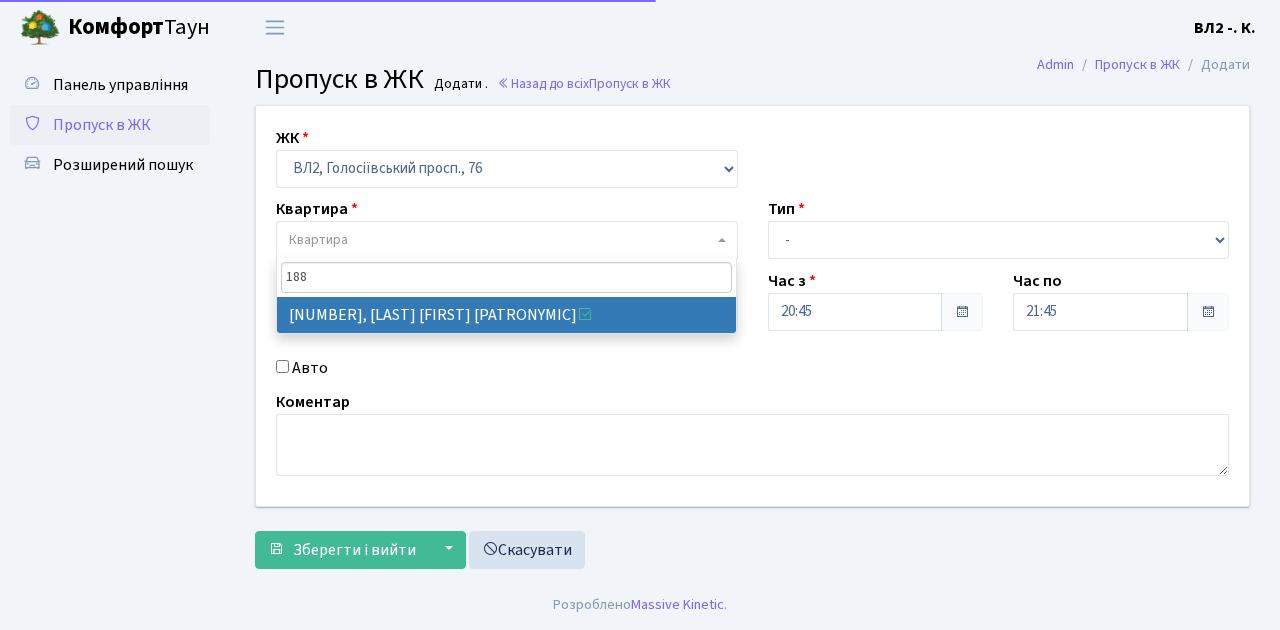 type on "188" 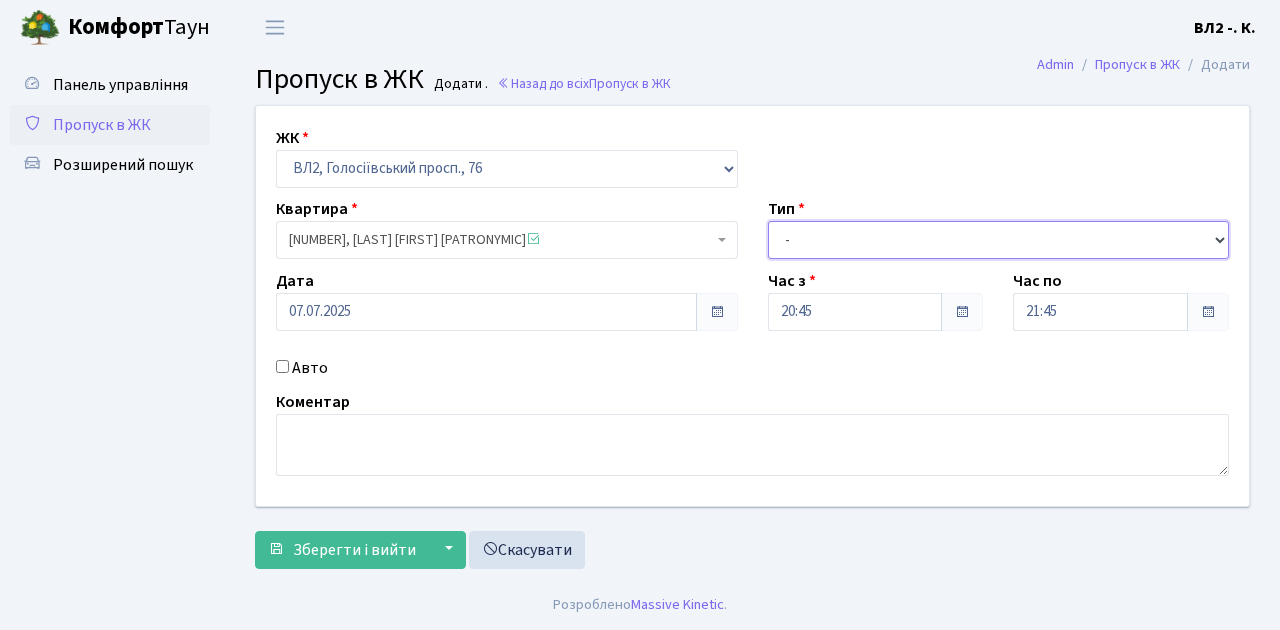 click on "-
Доставка
Таксі
Гості
Сервіс" at bounding box center (999, 240) 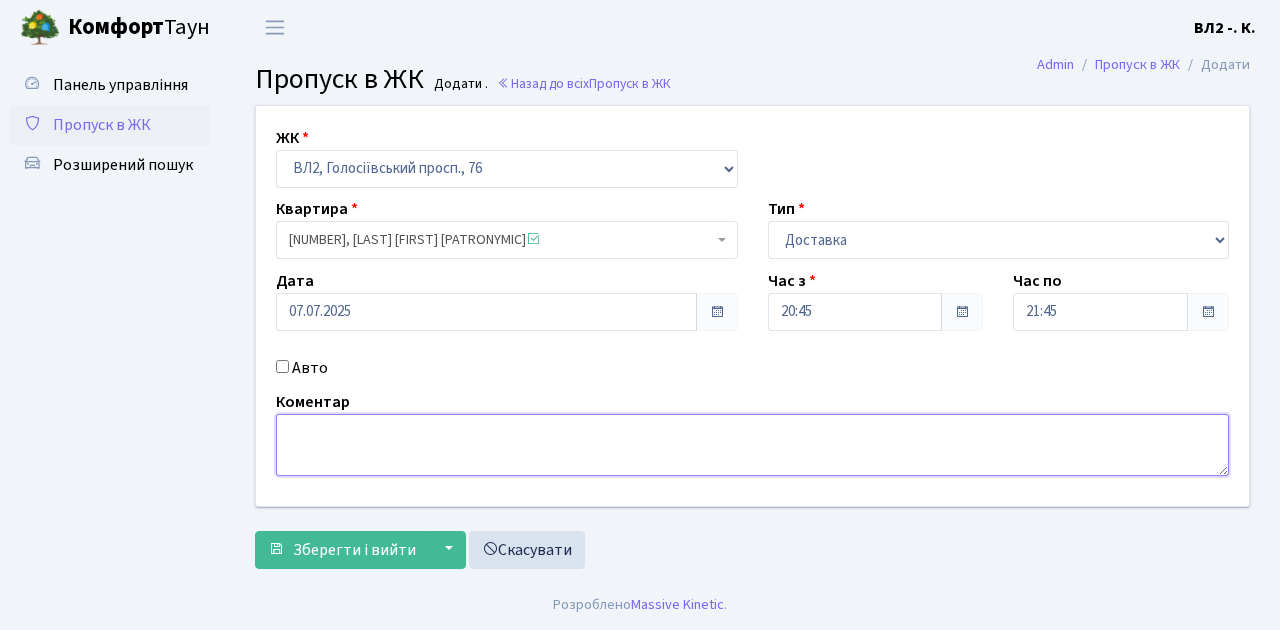 click at bounding box center (752, 445) 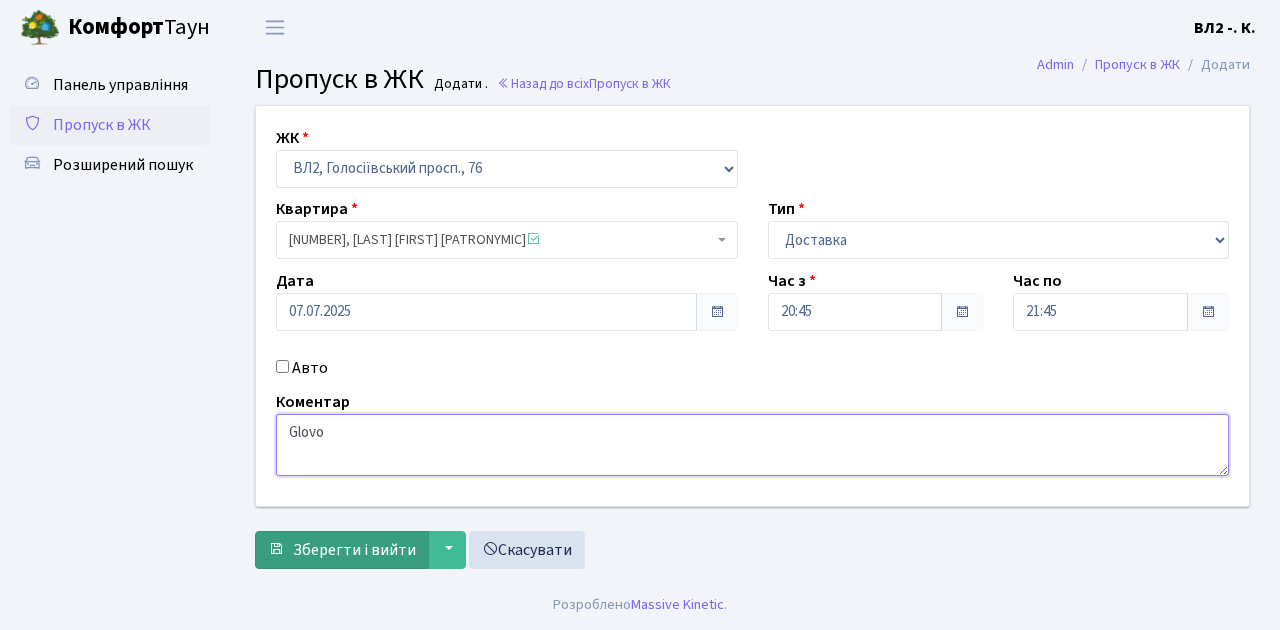 type on "Glovo" 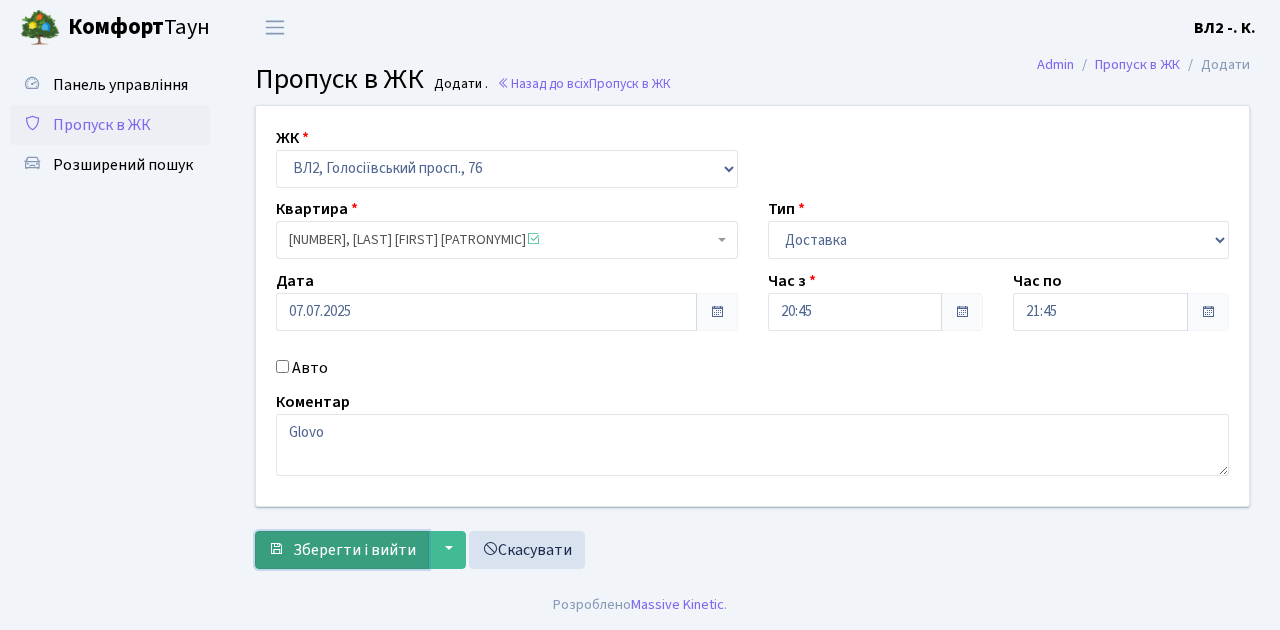 click on "Зберегти і вийти" at bounding box center [354, 550] 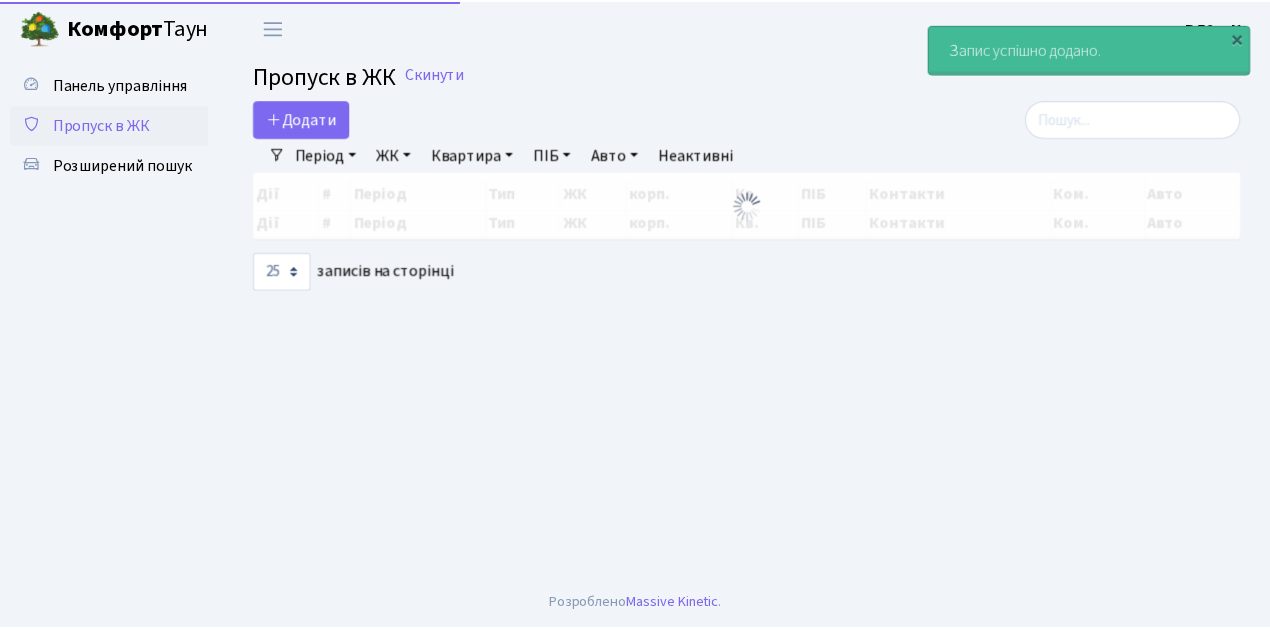 scroll, scrollTop: 0, scrollLeft: 0, axis: both 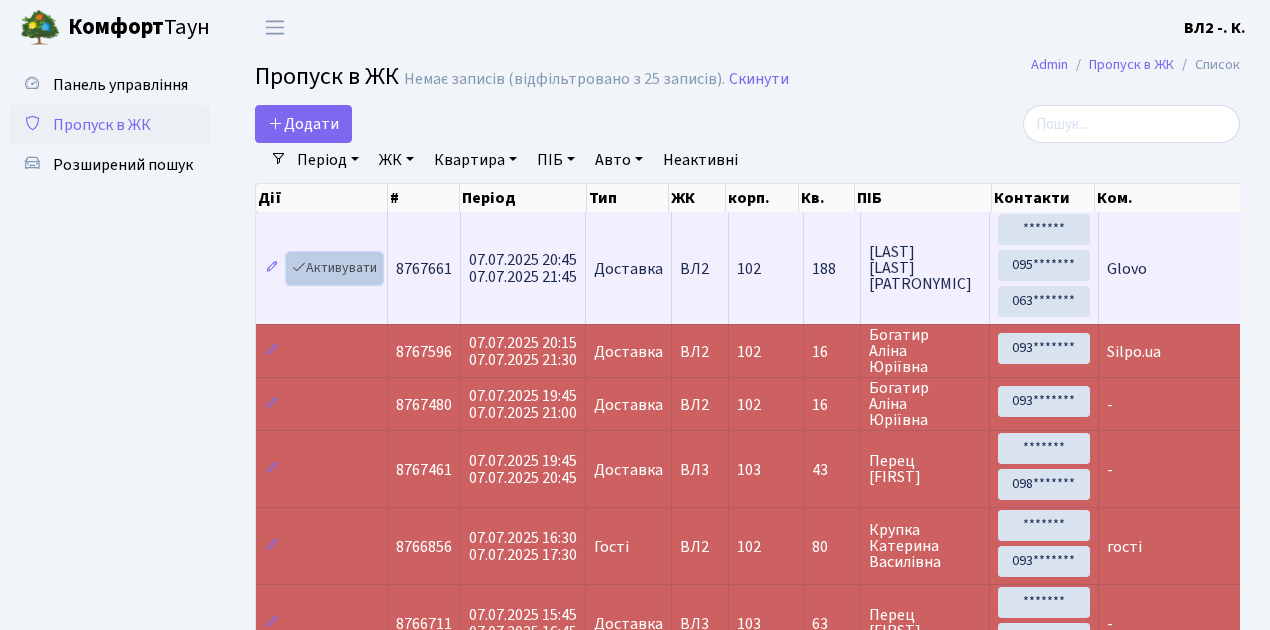 click on "Активувати" at bounding box center (334, 268) 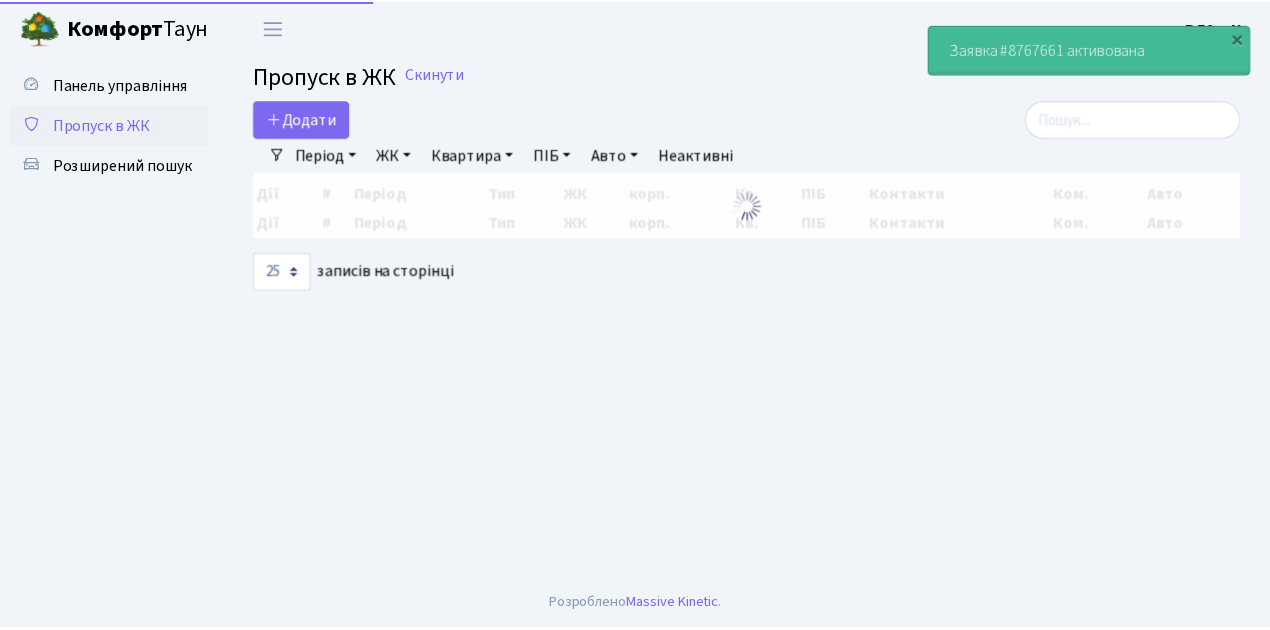 scroll, scrollTop: 0, scrollLeft: 0, axis: both 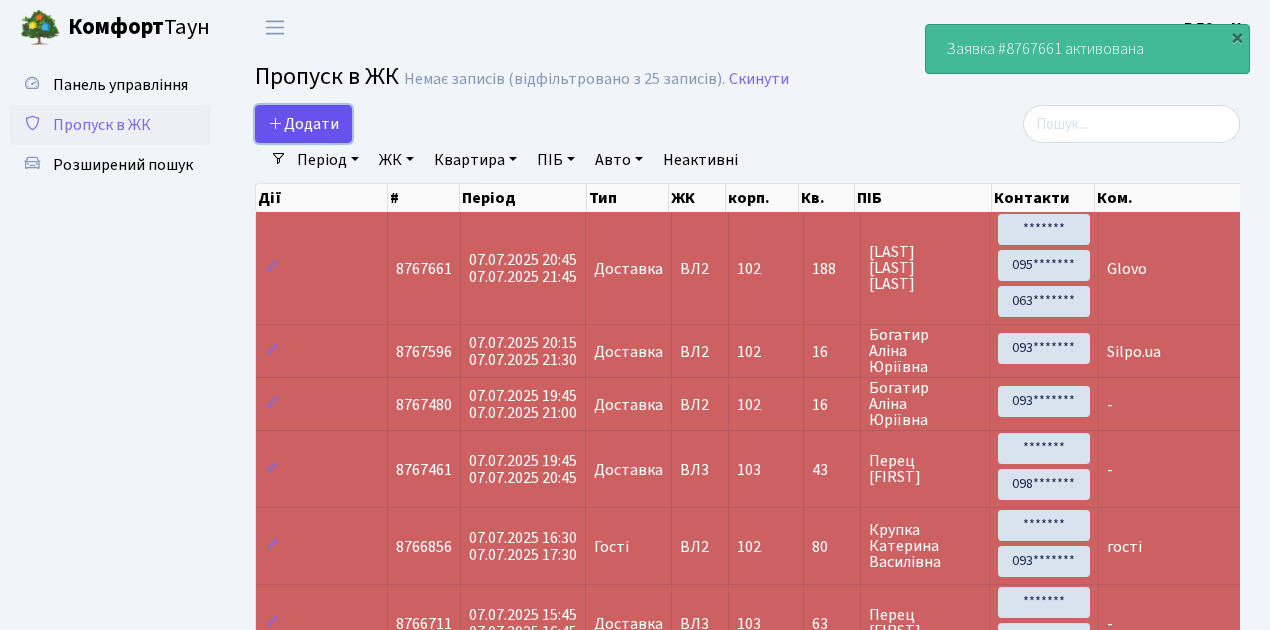 click on "Додати" at bounding box center (303, 124) 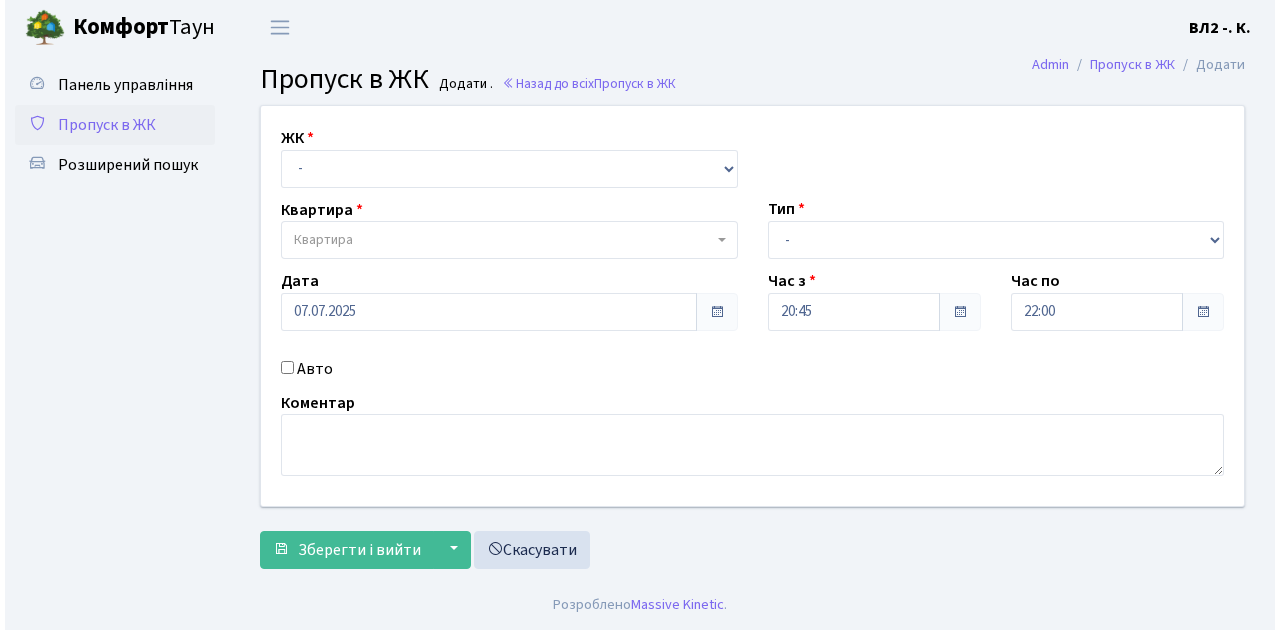 scroll, scrollTop: 0, scrollLeft: 0, axis: both 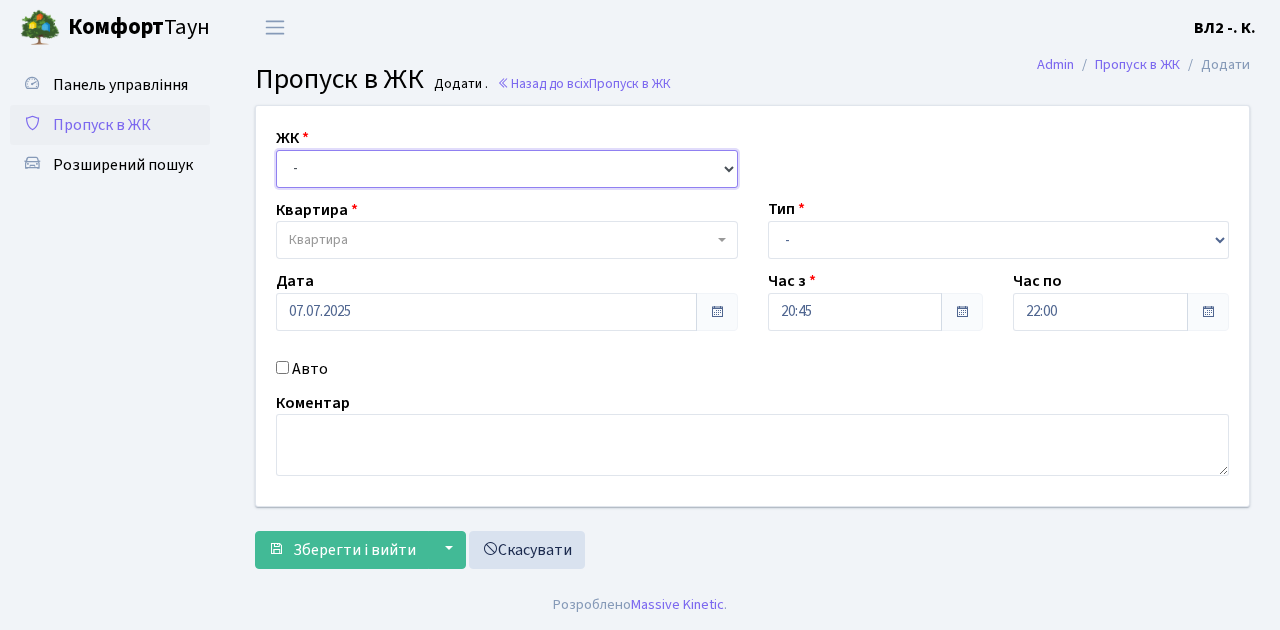 click on "-
[STREET], [NUMBER]/[NUMBER]
[STREET], [STREET], [NUMBER]
[STREET], [STREET], [NUMBER]/[NUMBER]" at bounding box center [507, 169] 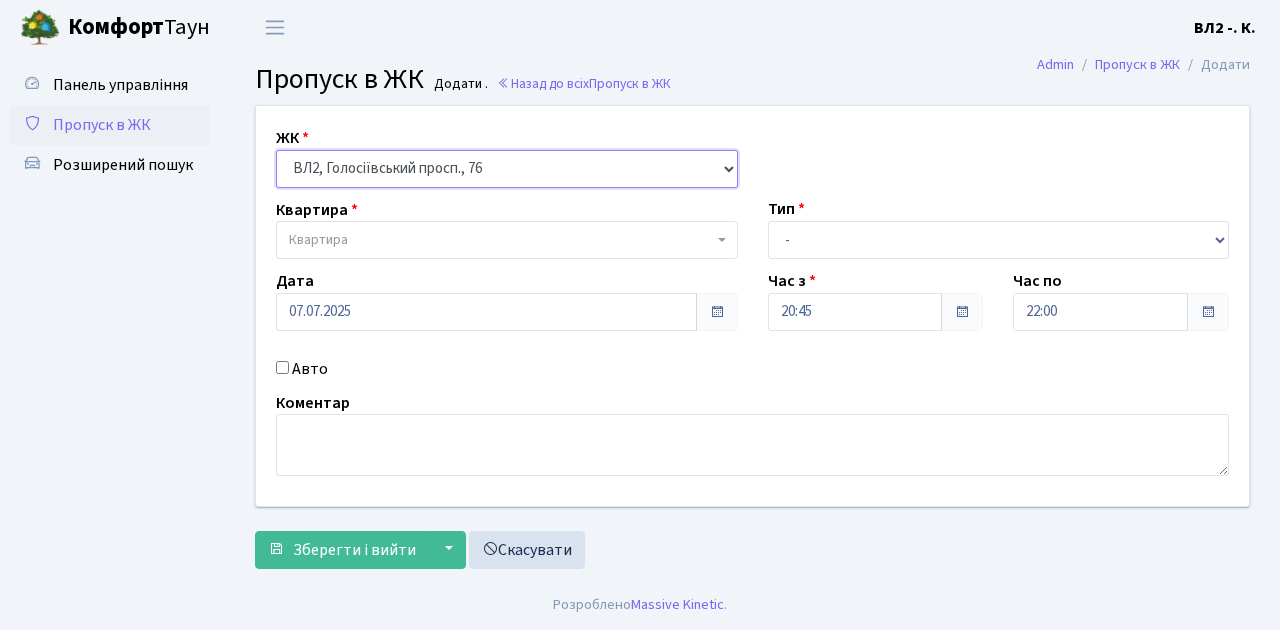 click on "-
[STREET], [NUMBER]/[NUMBER]
[STREET], [STREET], [NUMBER]
[STREET], [STREET], [NUMBER]/[NUMBER]" at bounding box center [507, 169] 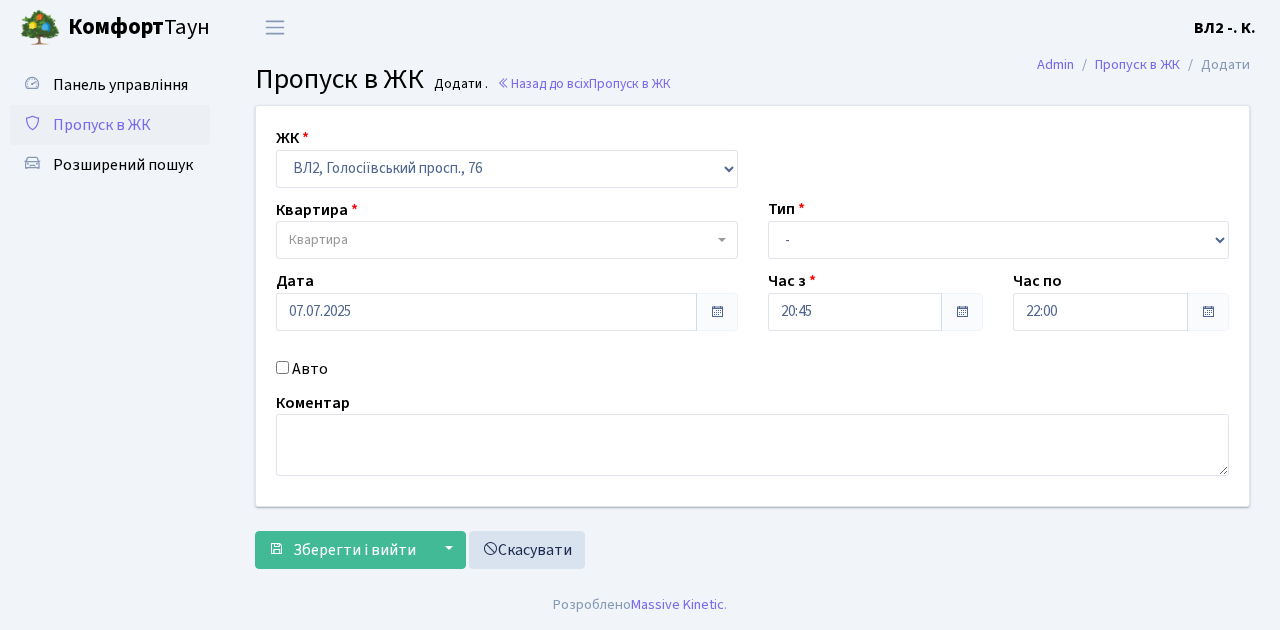 click on "Квартира" at bounding box center [501, 240] 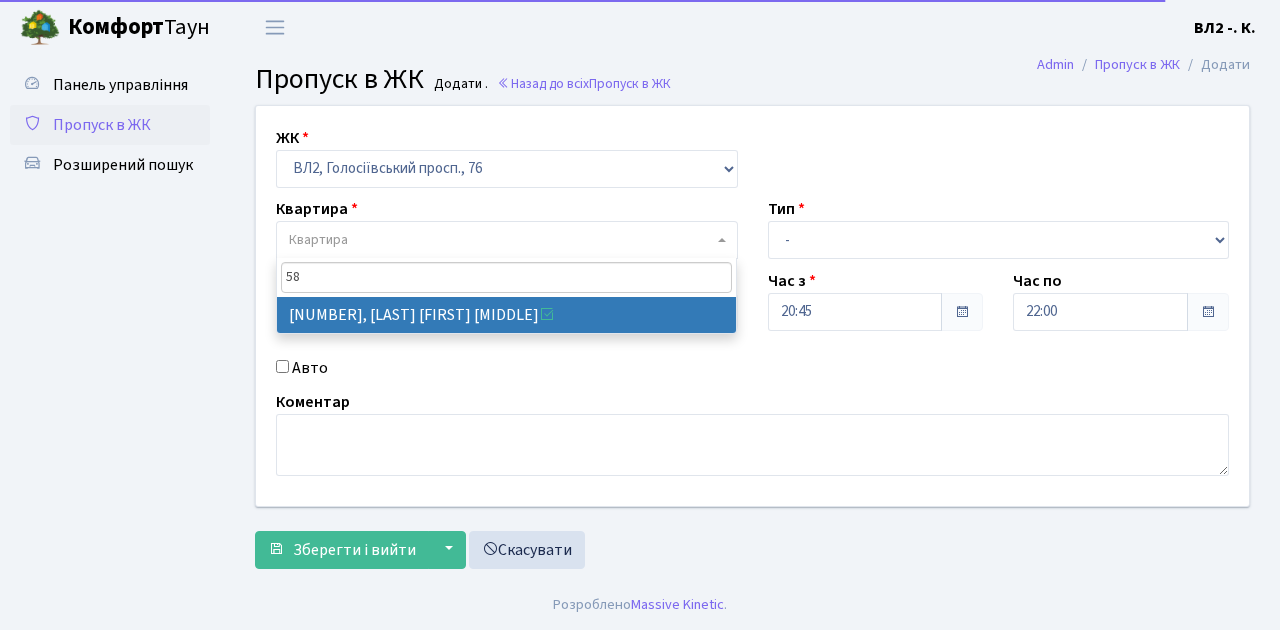 type on "58" 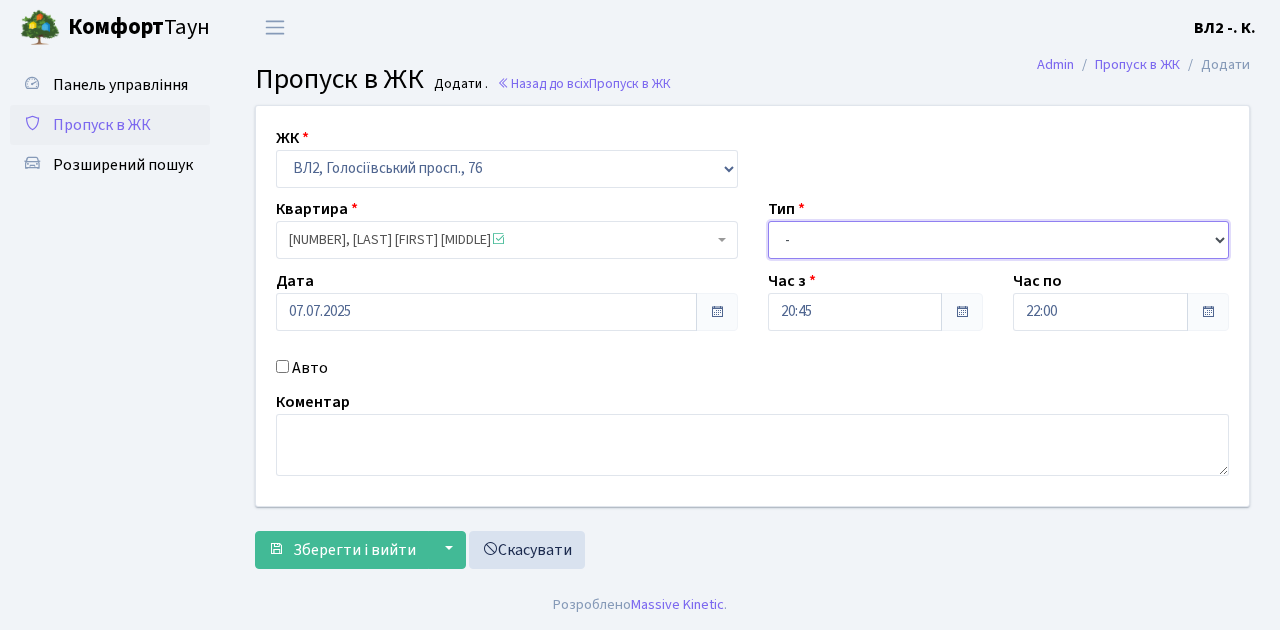 click on "-
Доставка
Таксі
Гості
Сервіс" at bounding box center (999, 240) 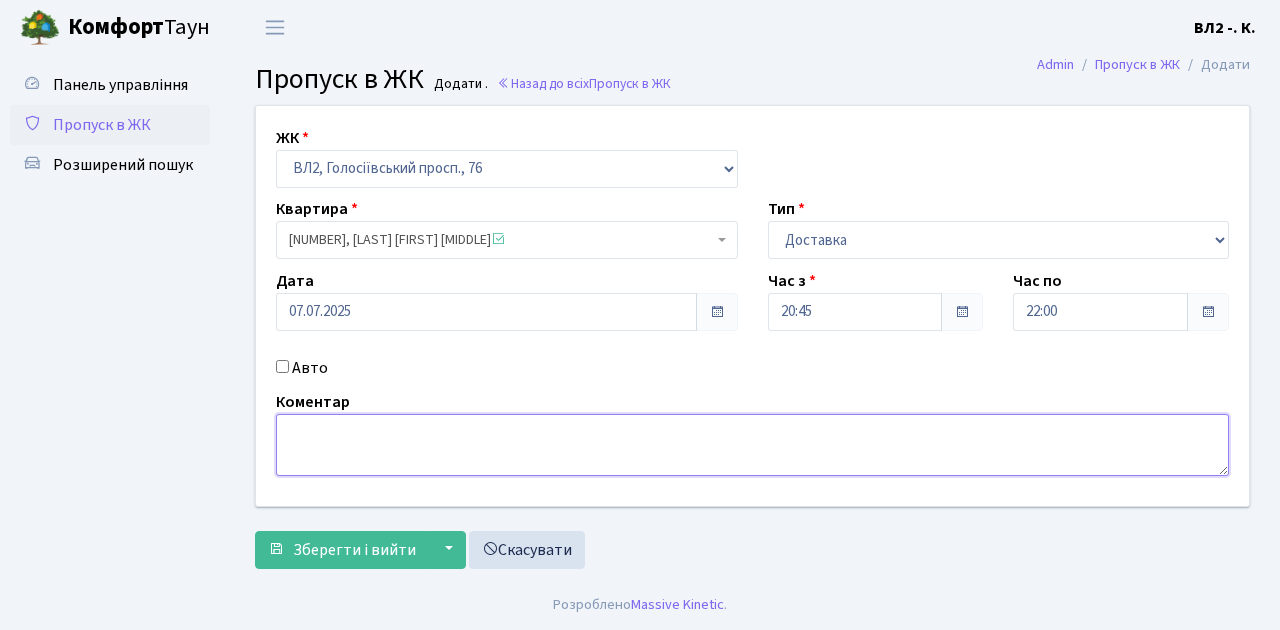 click at bounding box center [752, 445] 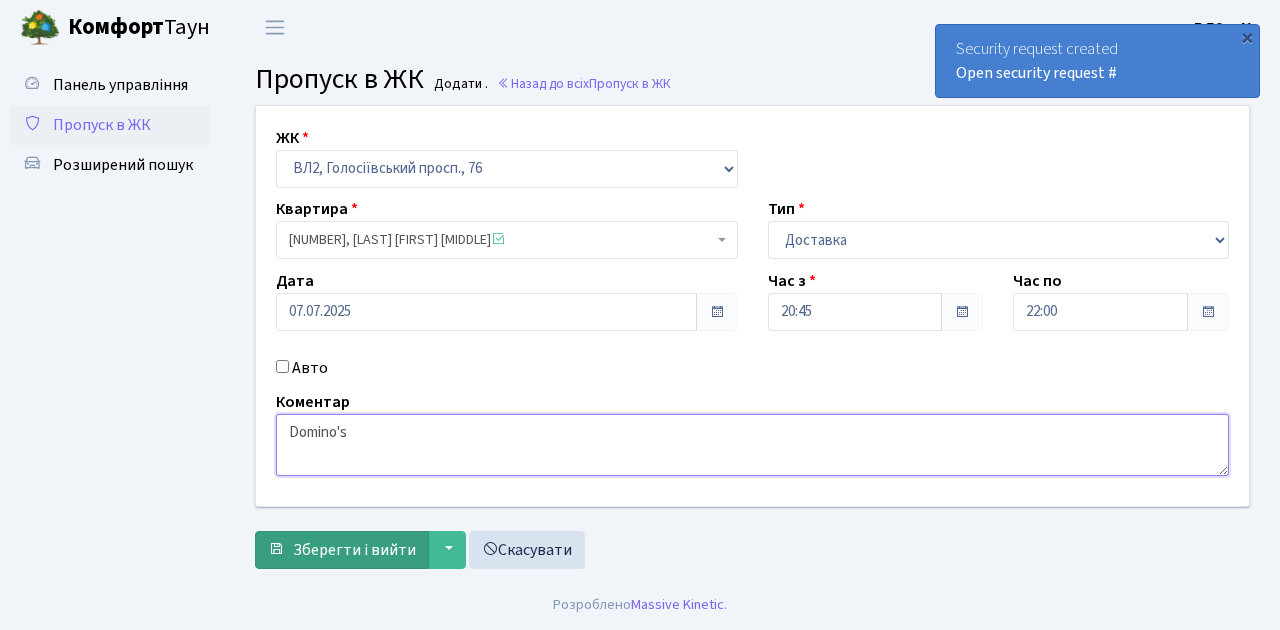 type on "Domino's" 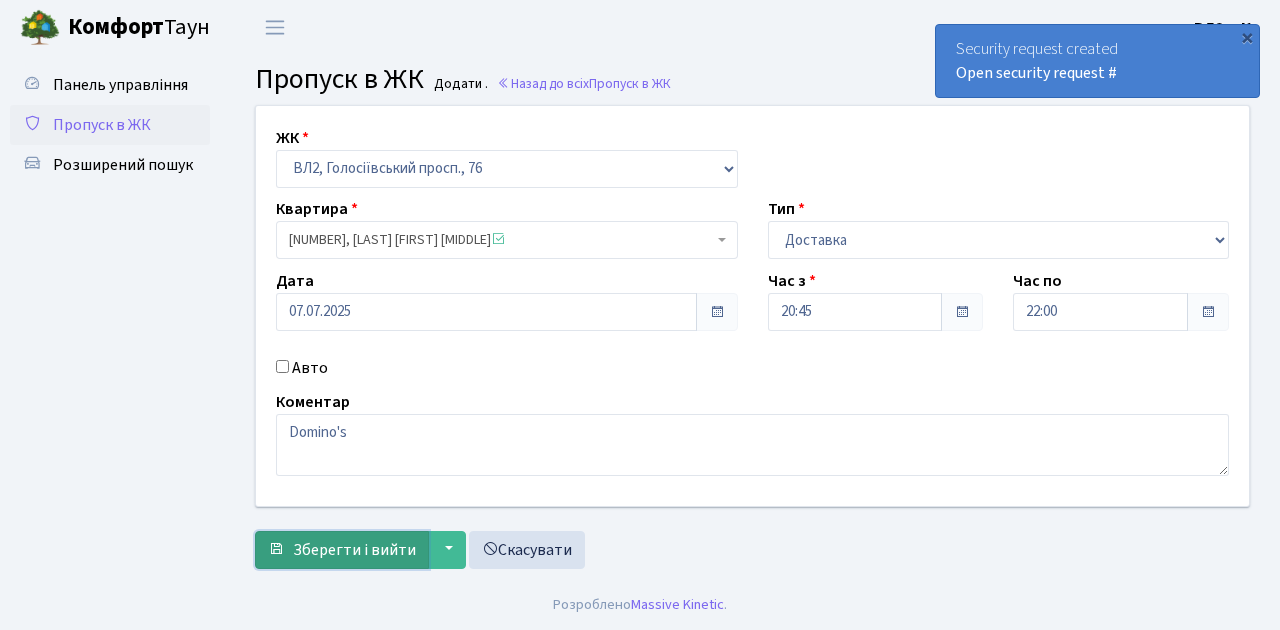 click on "Зберегти і вийти" at bounding box center [354, 550] 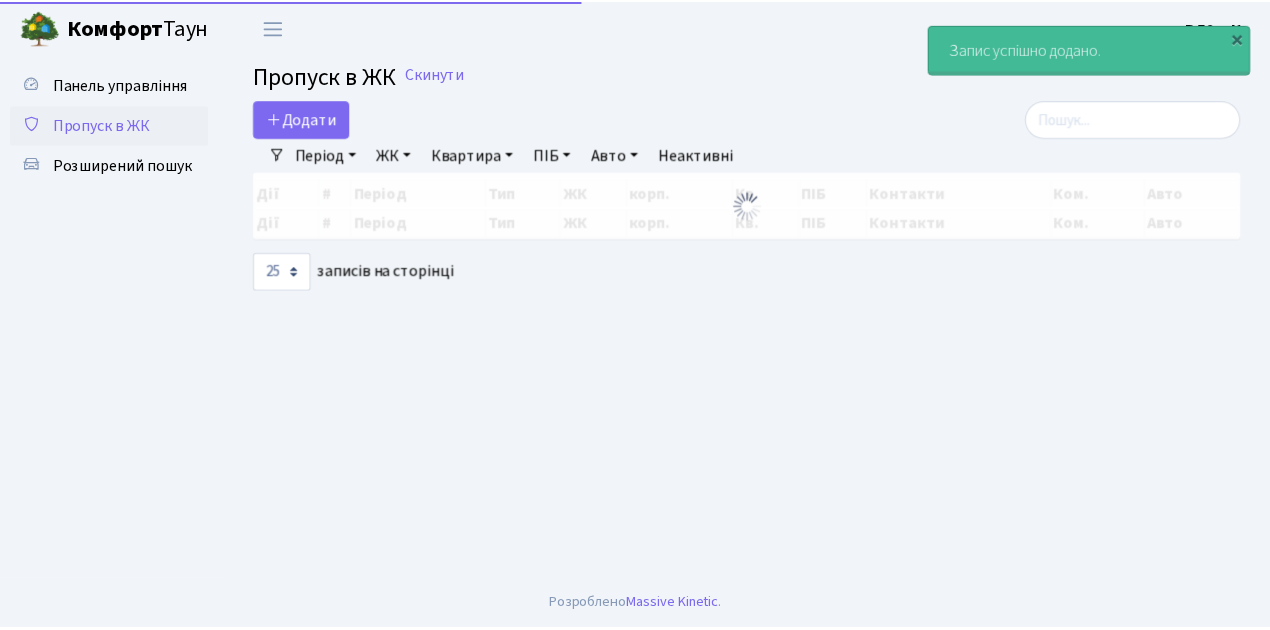 scroll, scrollTop: 0, scrollLeft: 0, axis: both 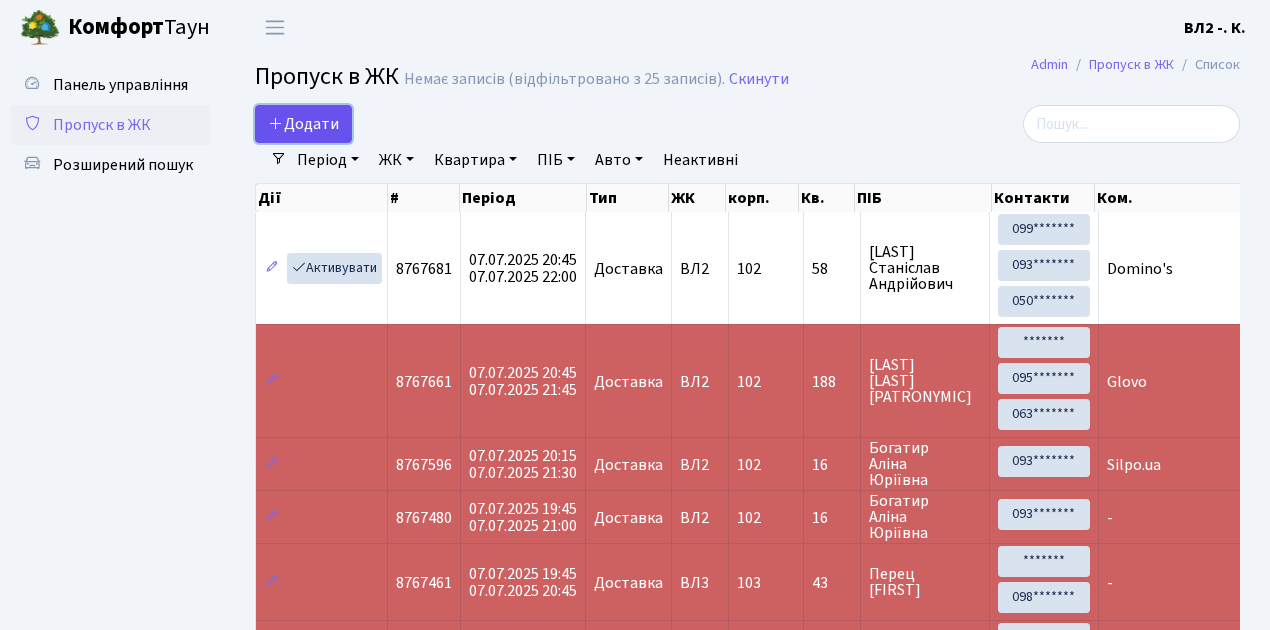 click on "Додати" at bounding box center [303, 124] 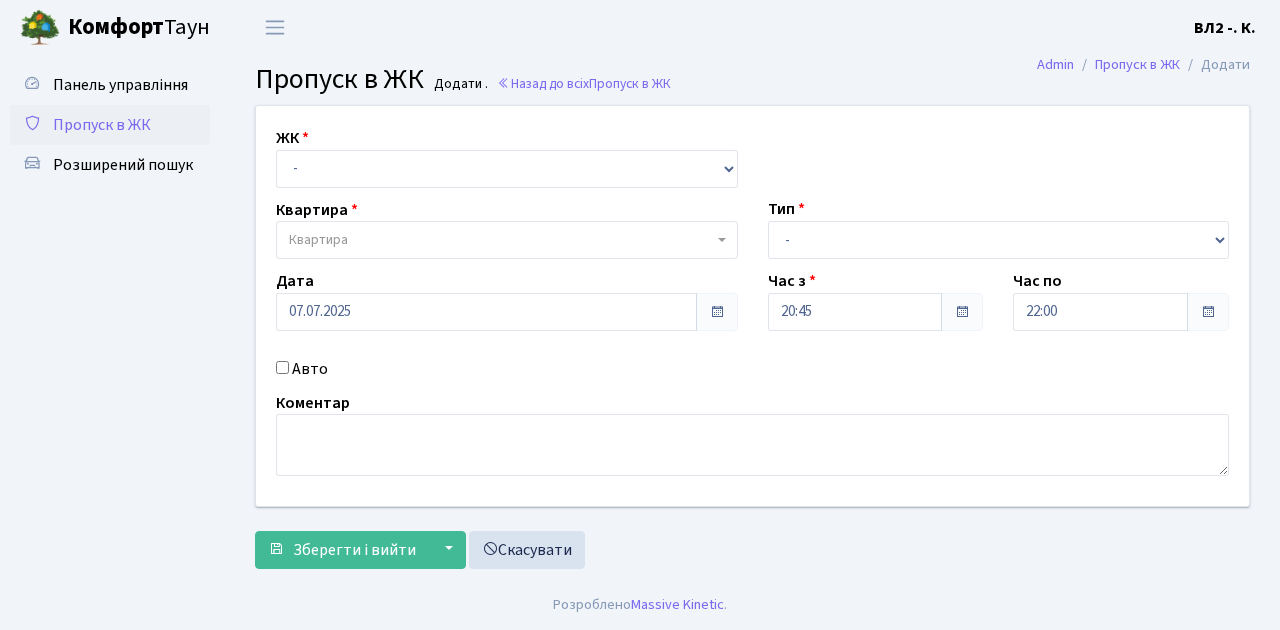 scroll, scrollTop: 0, scrollLeft: 0, axis: both 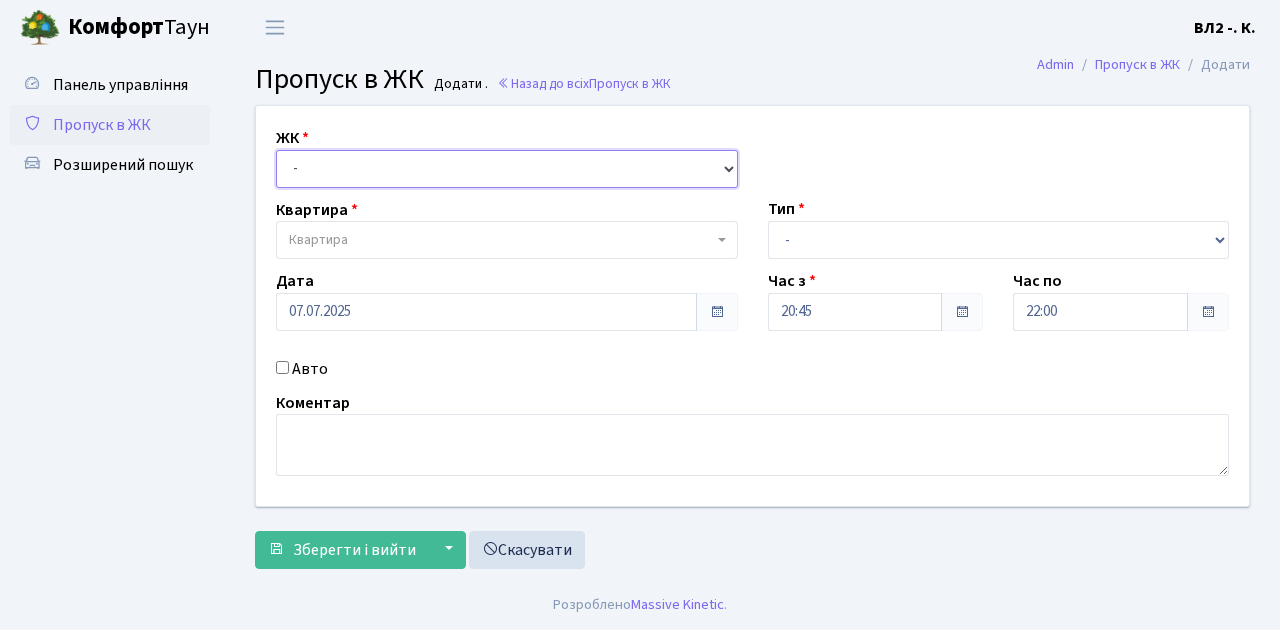 click on "-
[STREET], [CITY], [NUMBER]/[NUMBER]
[STREET], [CITY], [NUMBER]
[STREET], [CITY], [NUMBER]/[NUMBER]" at bounding box center [507, 169] 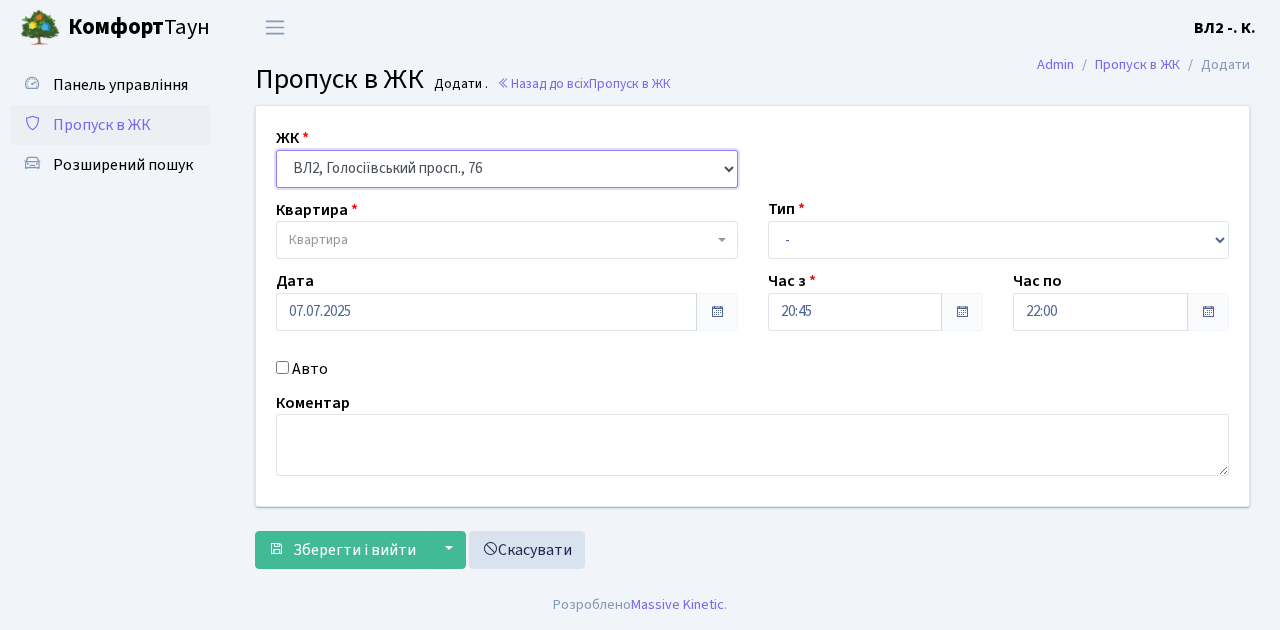 click on "-
[STREET], [CITY], [NUMBER]/[NUMBER]
[STREET], [CITY], [NUMBER]
[STREET], [CITY], [NUMBER]/[NUMBER]" at bounding box center (507, 169) 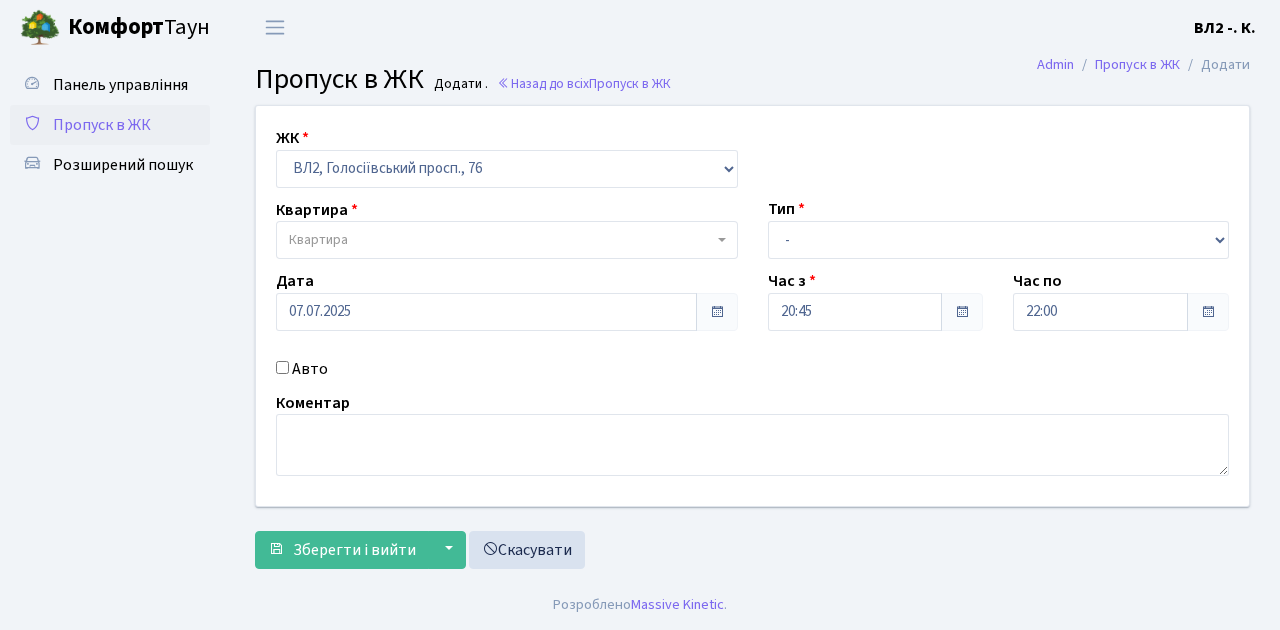 click on "Квартира" at bounding box center (501, 240) 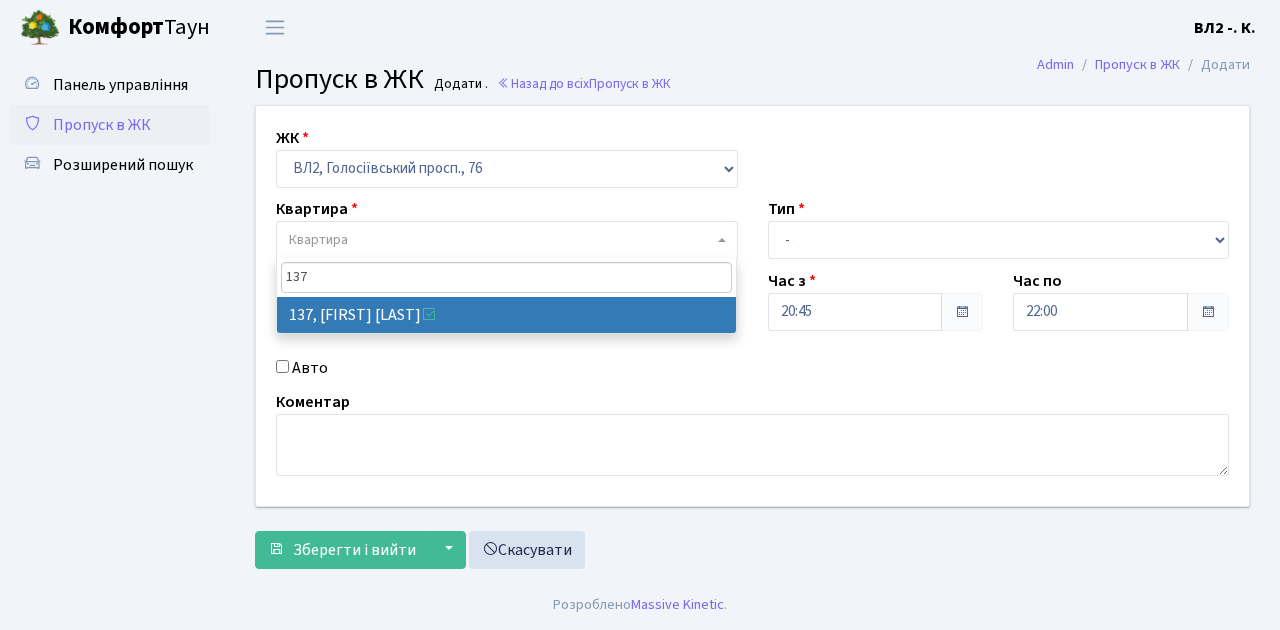 type on "137" 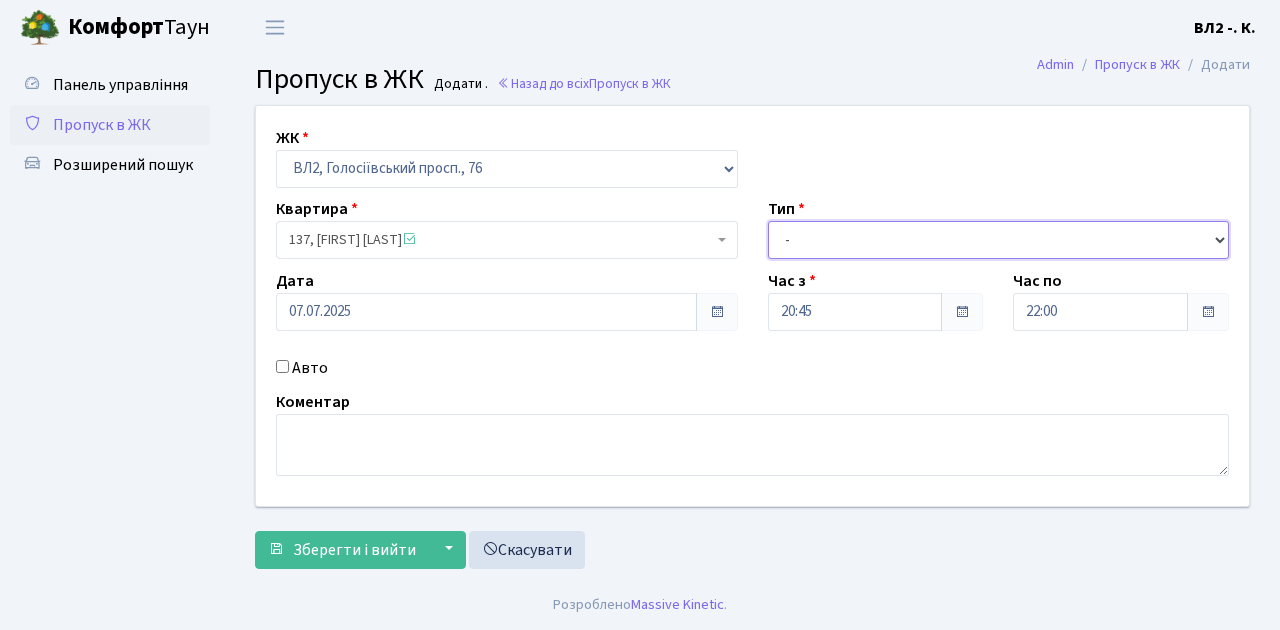 click on "-
Доставка
Таксі
Гості
Сервіс" at bounding box center (999, 240) 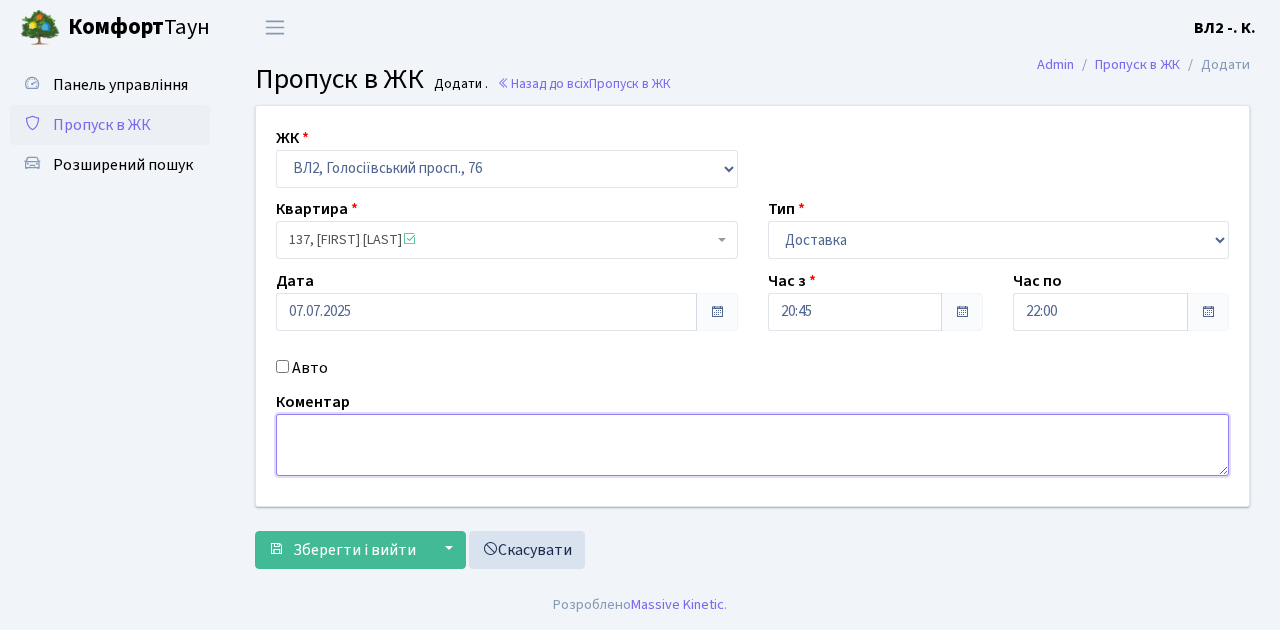 click at bounding box center [752, 445] 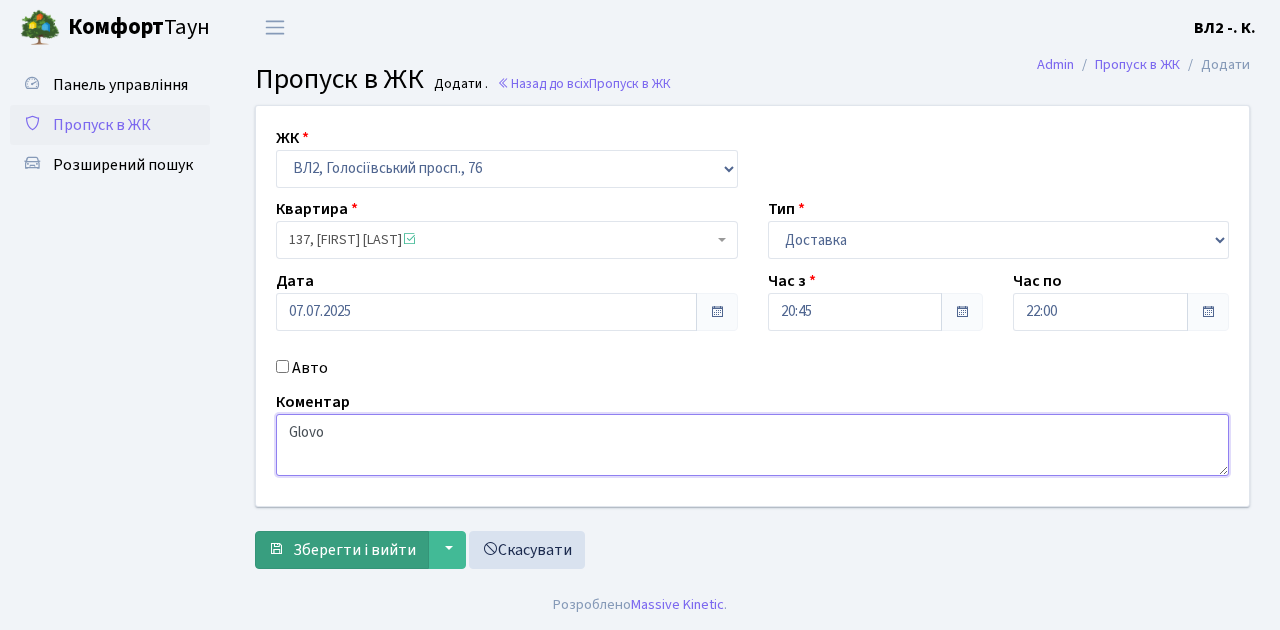 type on "Glovo" 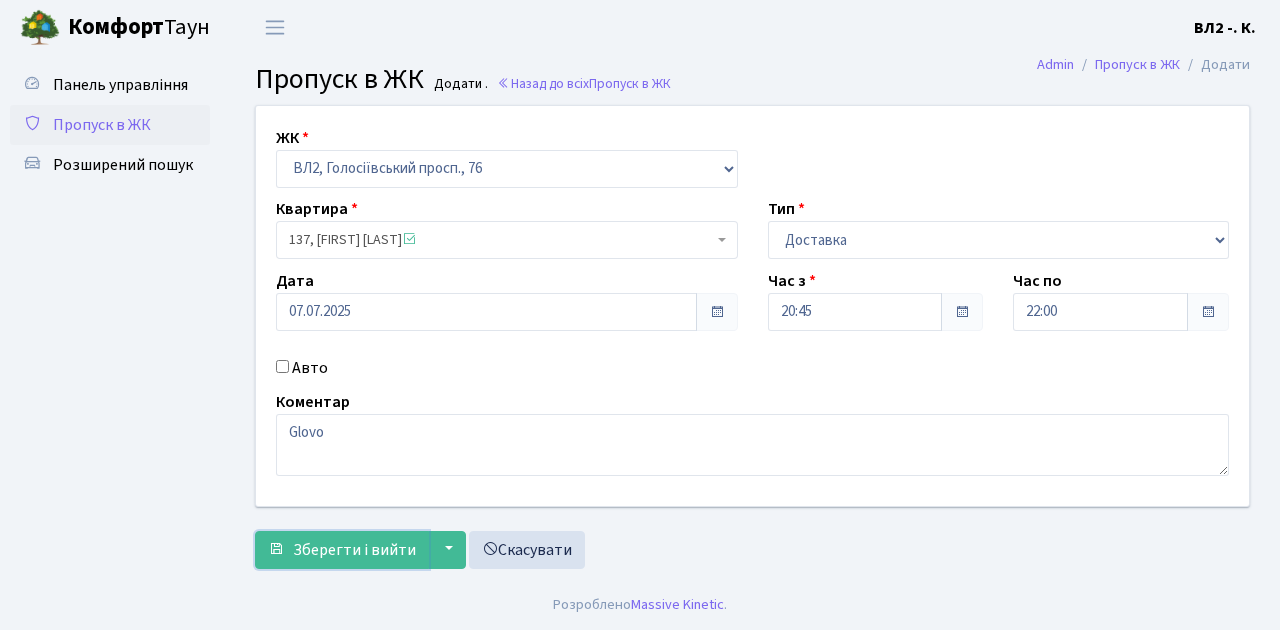 drag, startPoint x: 364, startPoint y: 544, endPoint x: 422, endPoint y: 517, distance: 63.97656 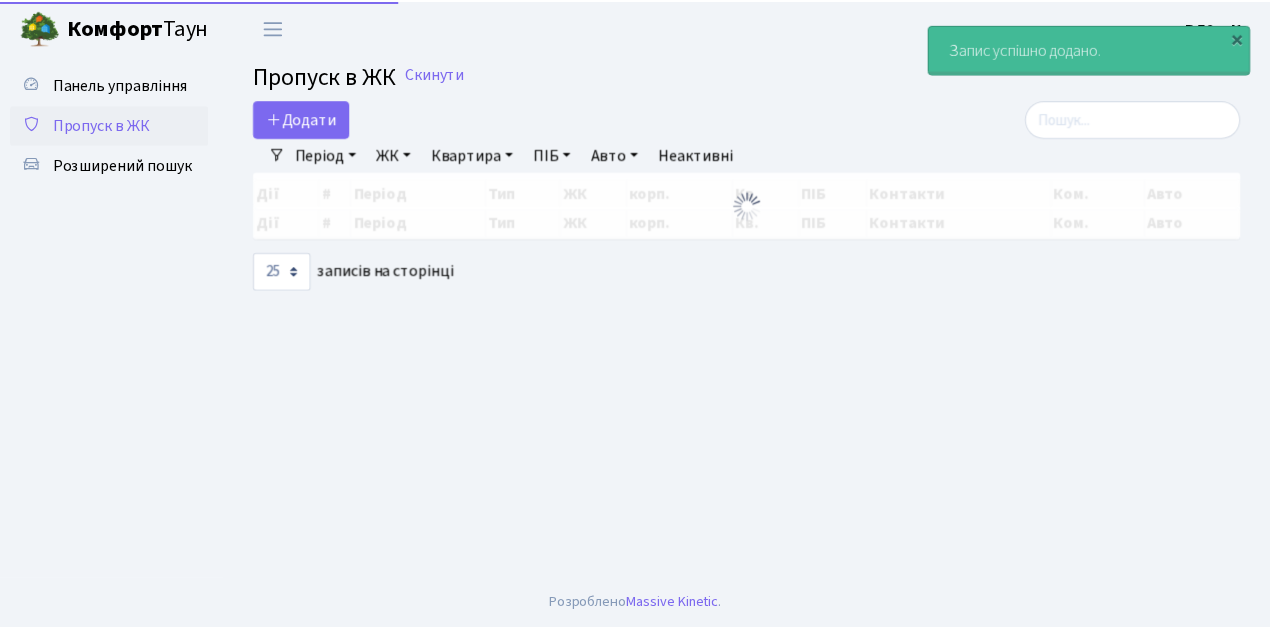 scroll, scrollTop: 0, scrollLeft: 0, axis: both 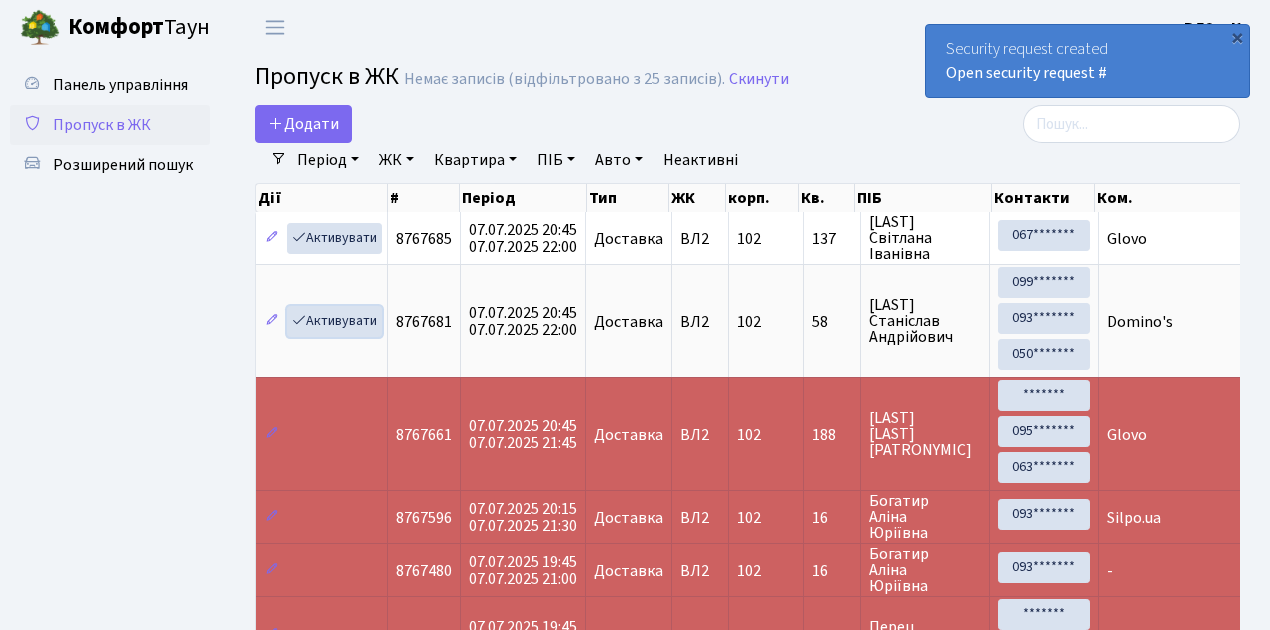 click on "Активувати" at bounding box center [334, 321] 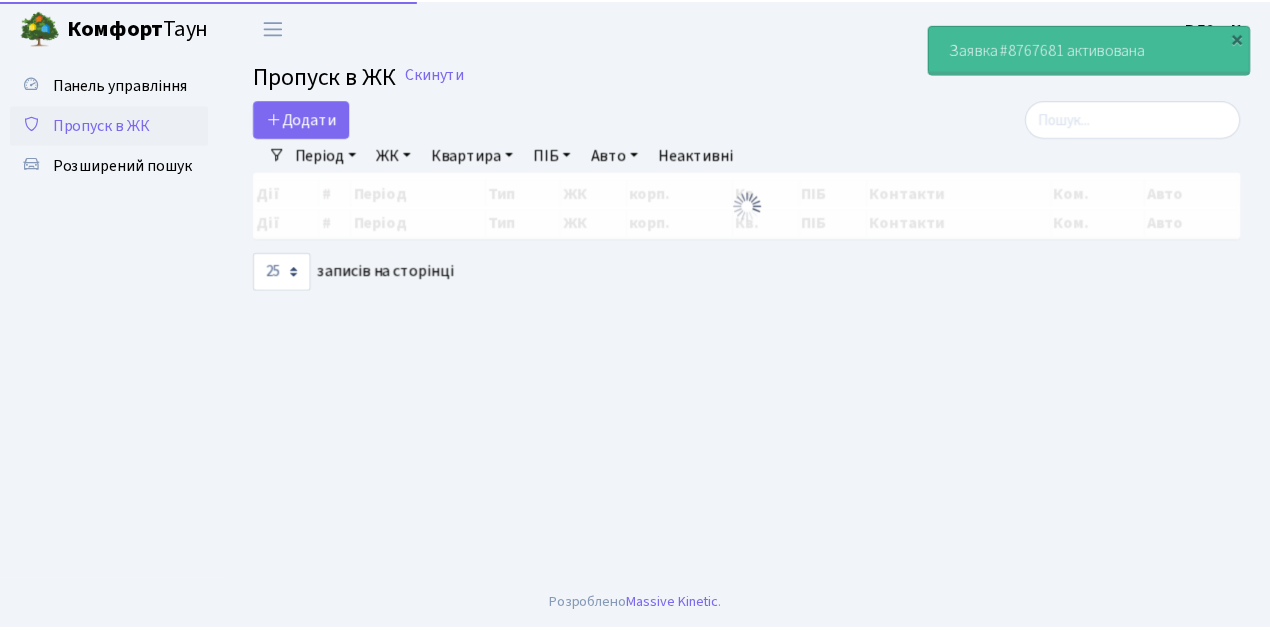 scroll, scrollTop: 0, scrollLeft: 0, axis: both 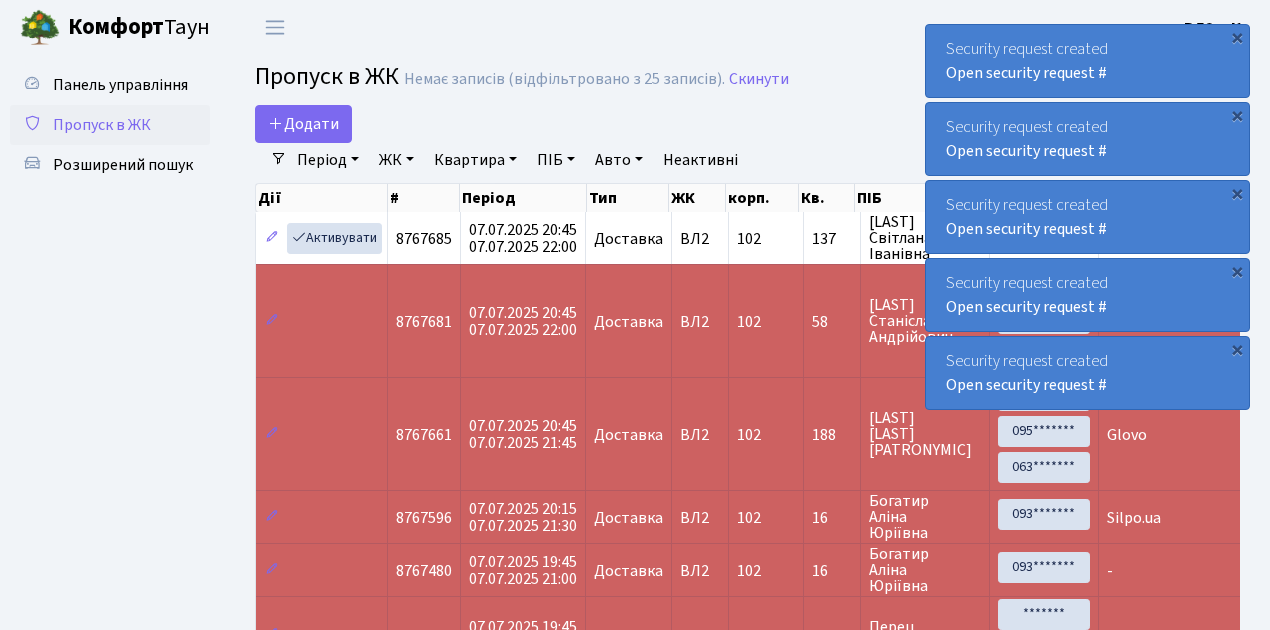 click on "Пропуск в ЖК" at bounding box center [102, 125] 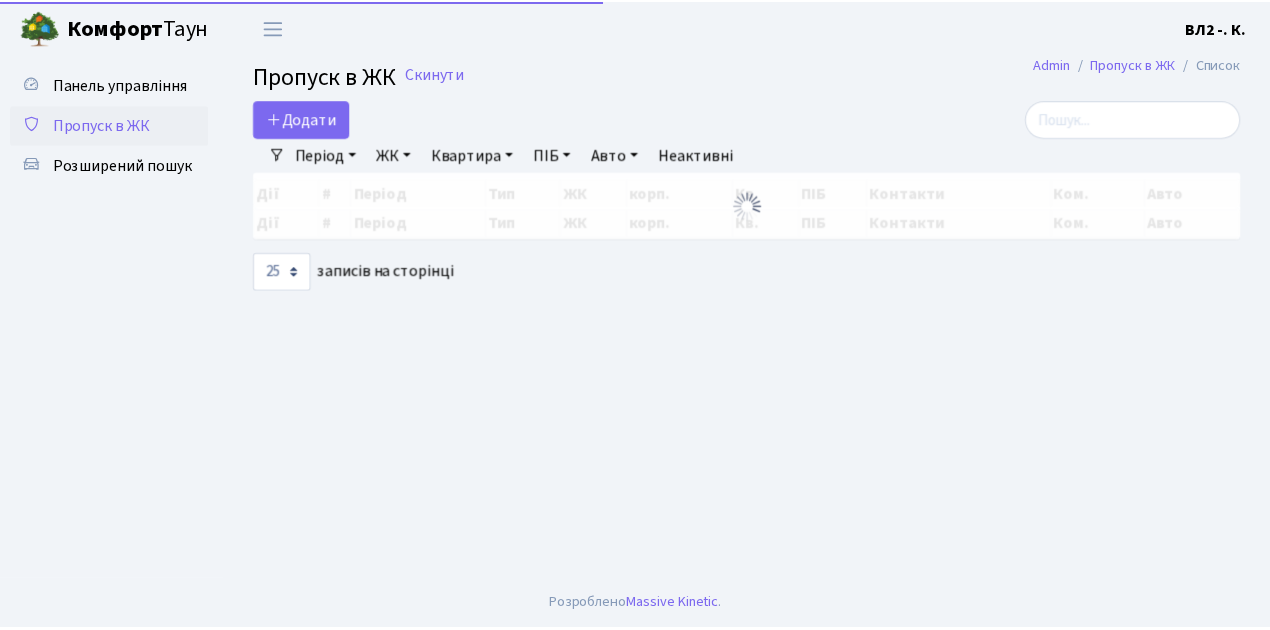 scroll, scrollTop: 0, scrollLeft: 0, axis: both 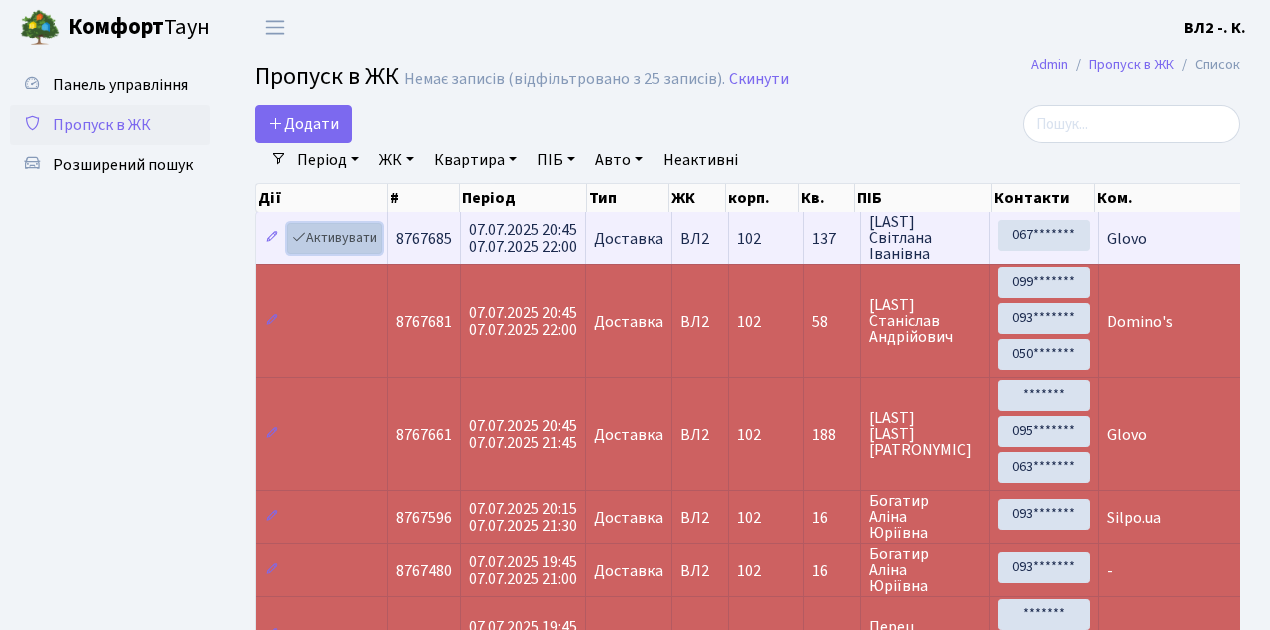 click on "Активувати" at bounding box center [334, 238] 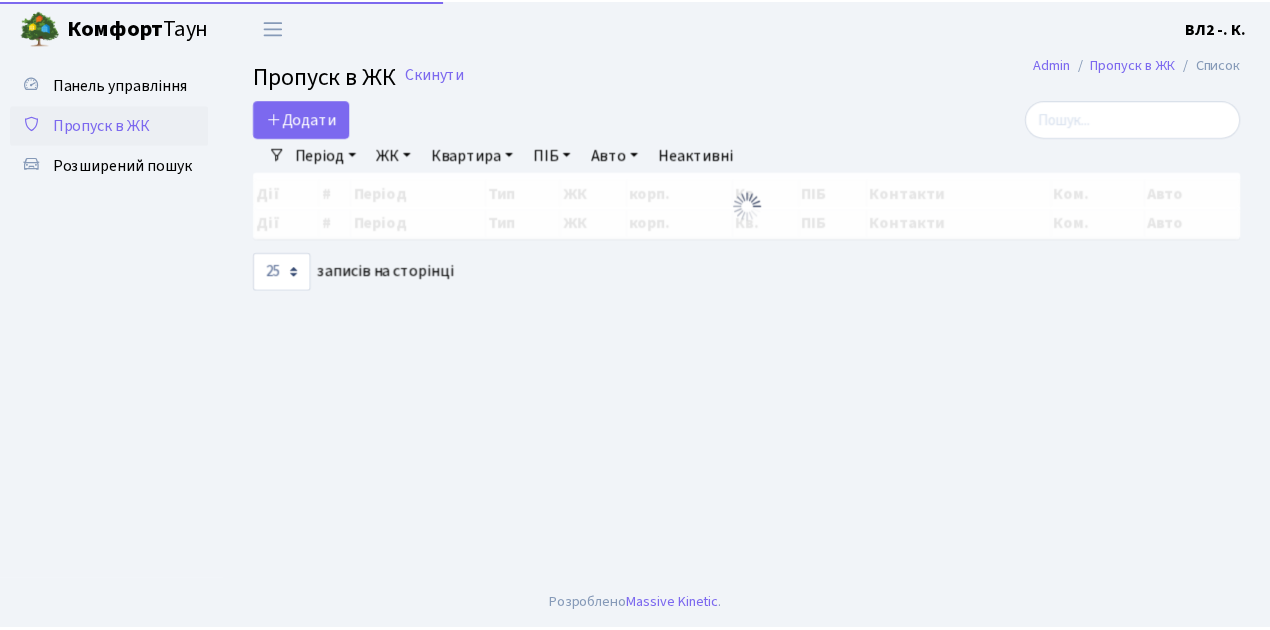 scroll, scrollTop: 0, scrollLeft: 0, axis: both 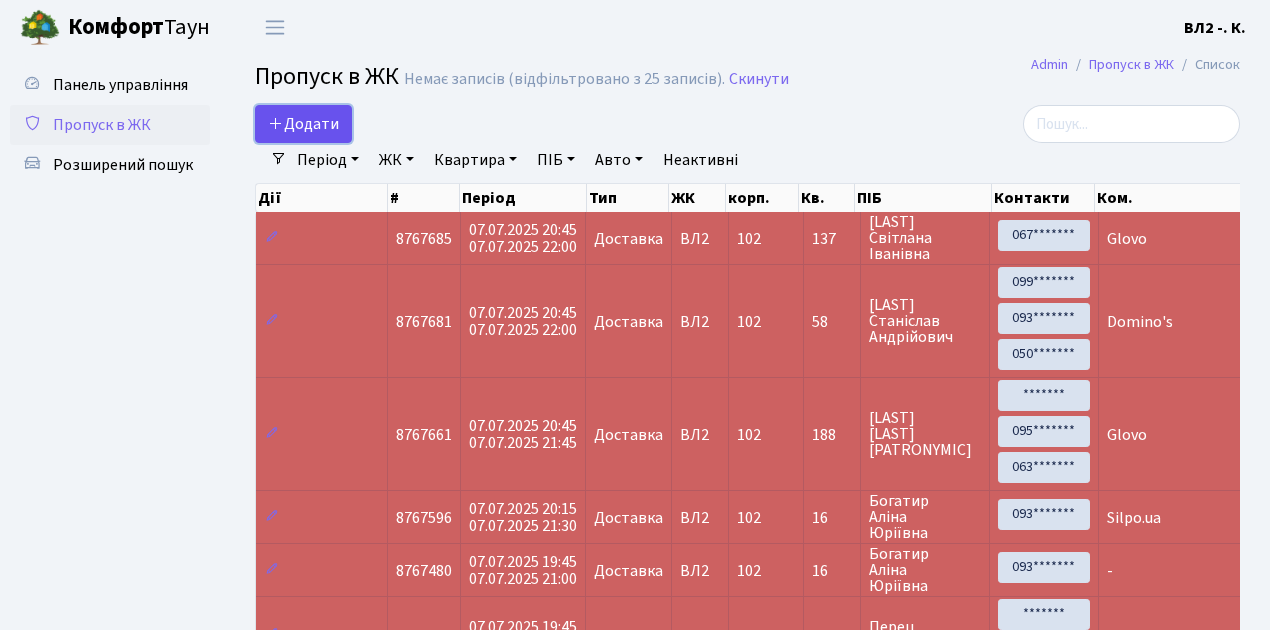 click on "Додати" at bounding box center [303, 124] 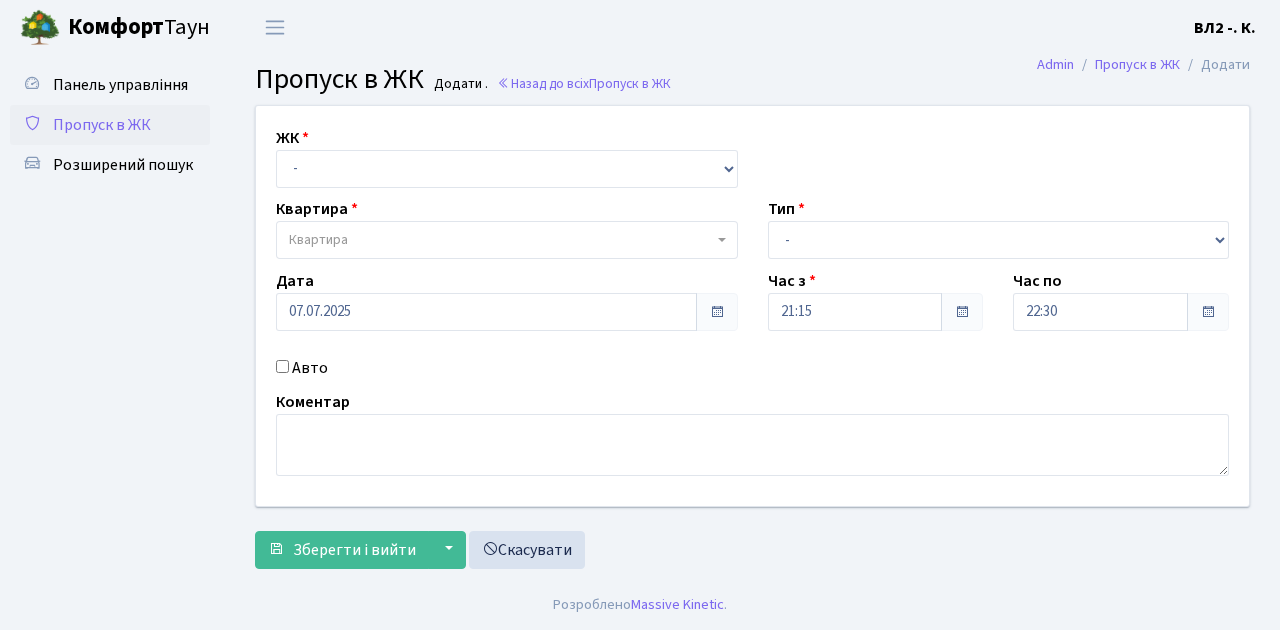 scroll, scrollTop: 0, scrollLeft: 0, axis: both 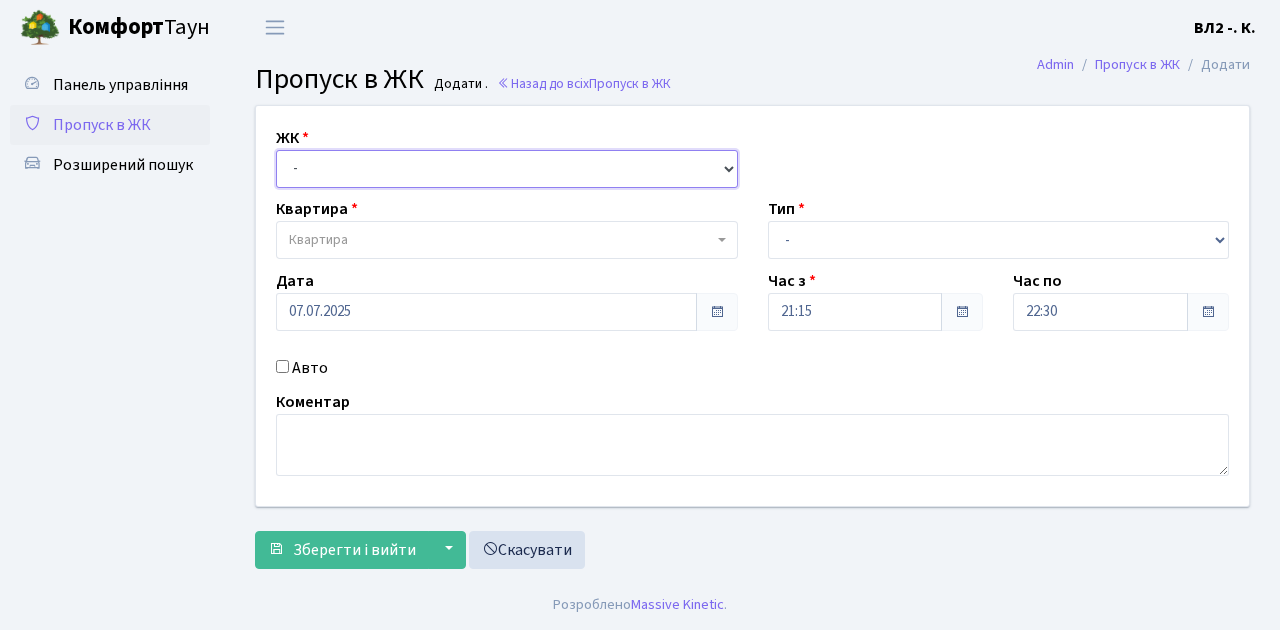 click on "-
ВЛ1, Ужгородський пров., 4/1
ВЛ2, Голосіївський просп., 76
ВЛ3, пр.Голосіївський, 78/2" at bounding box center [507, 169] 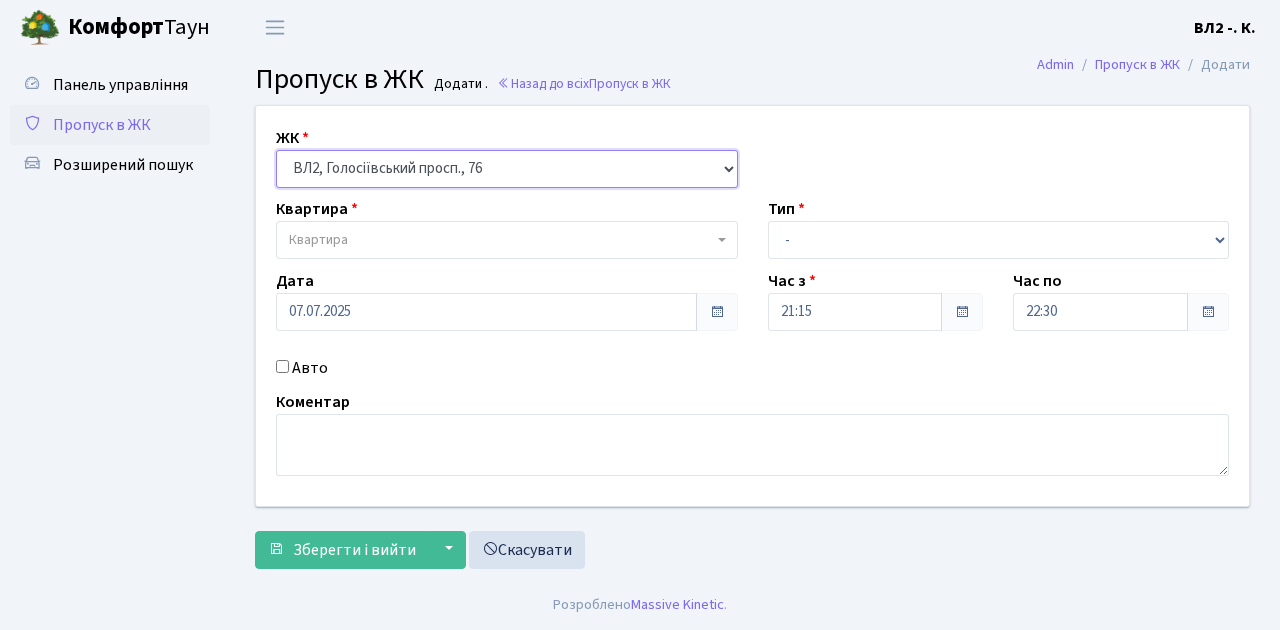 click on "-
ВЛ1, Ужгородський пров., 4/1
ВЛ2, Голосіївський просп., 76
ВЛ3, пр.Голосіївський, 78/2" at bounding box center (507, 169) 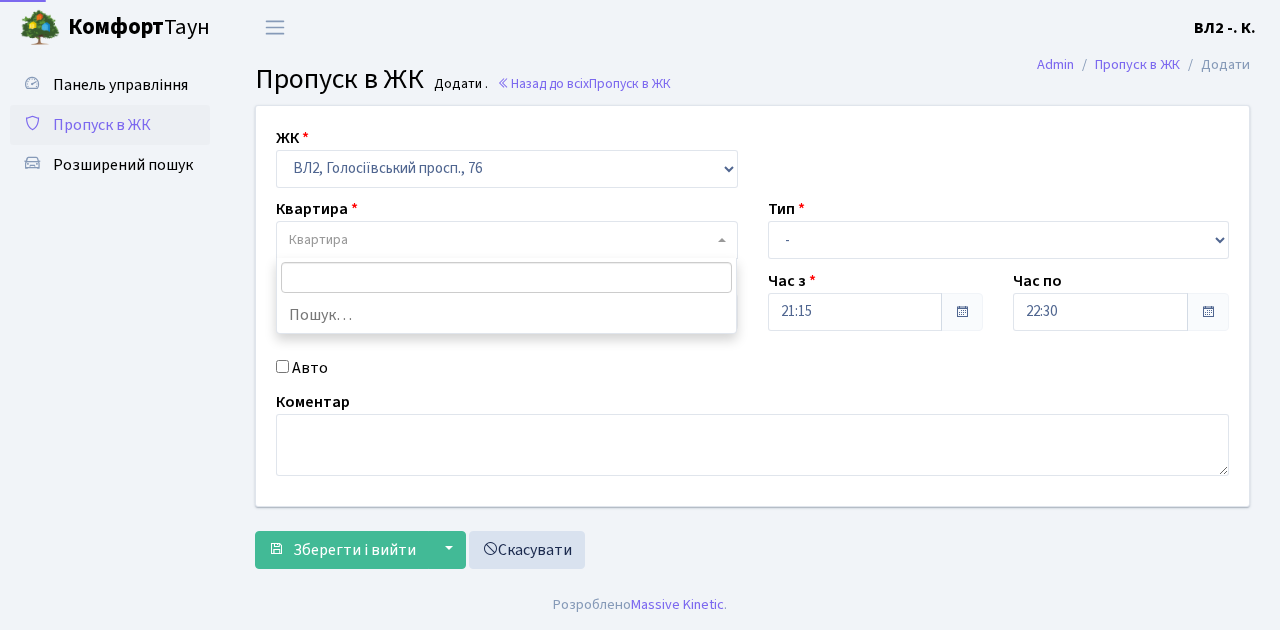 click on "Квартира" at bounding box center (501, 240) 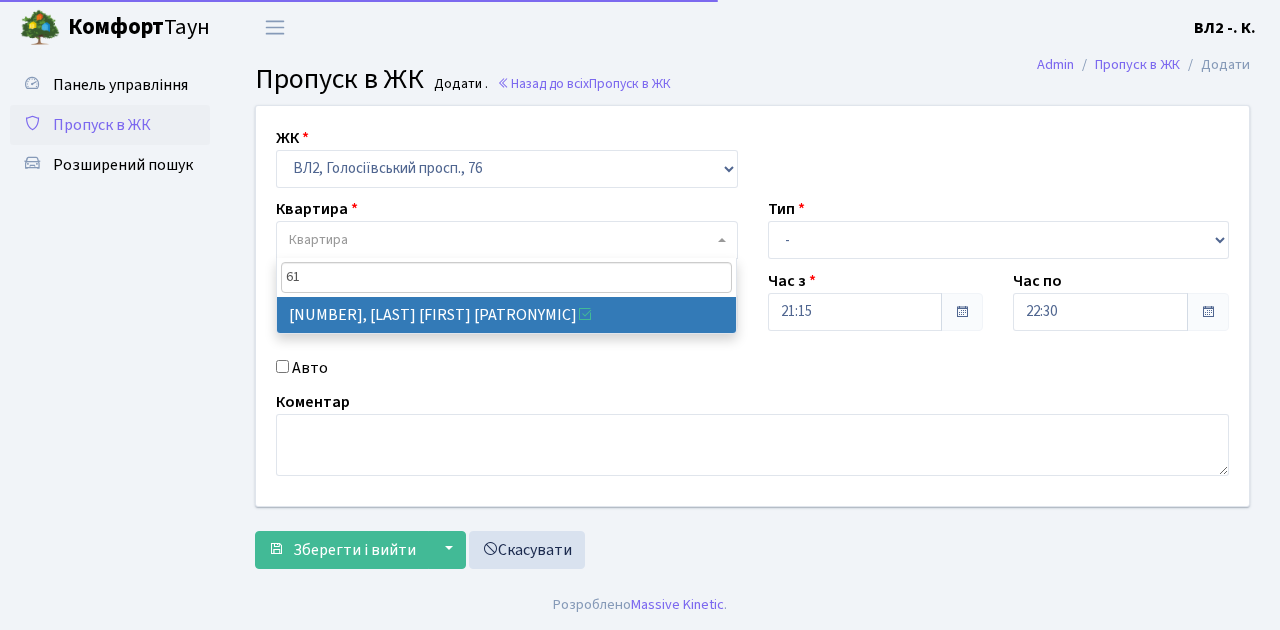 type on "61" 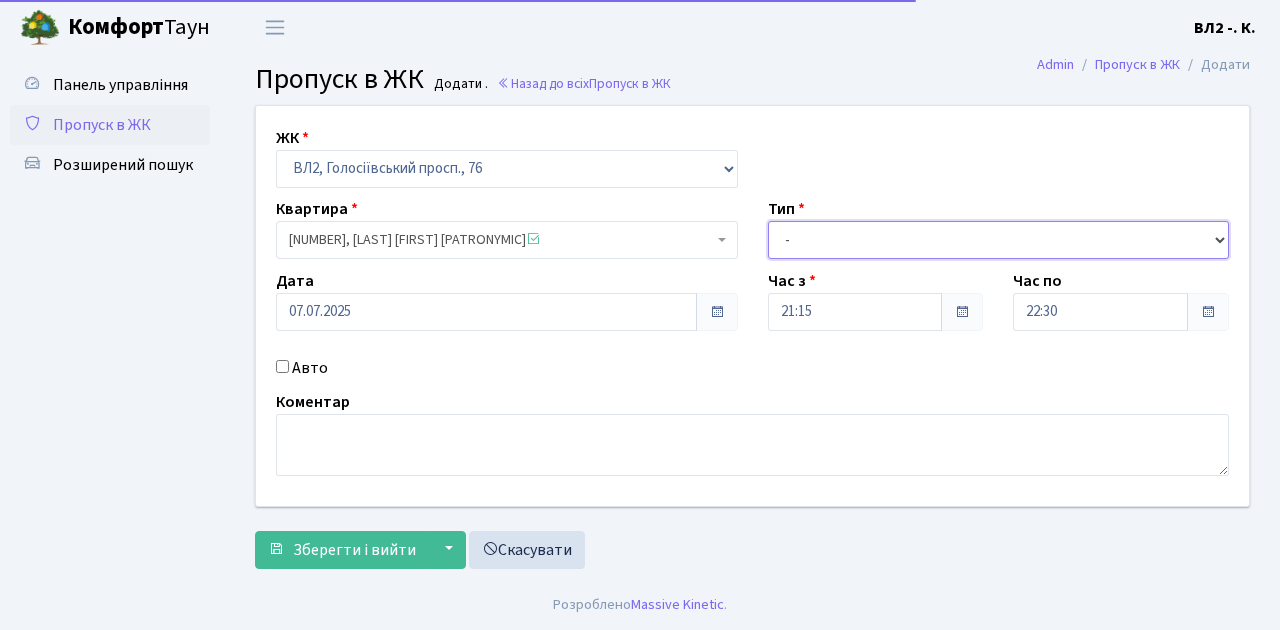 click on "-
Доставка
Таксі
Гості
Сервіс" at bounding box center [999, 240] 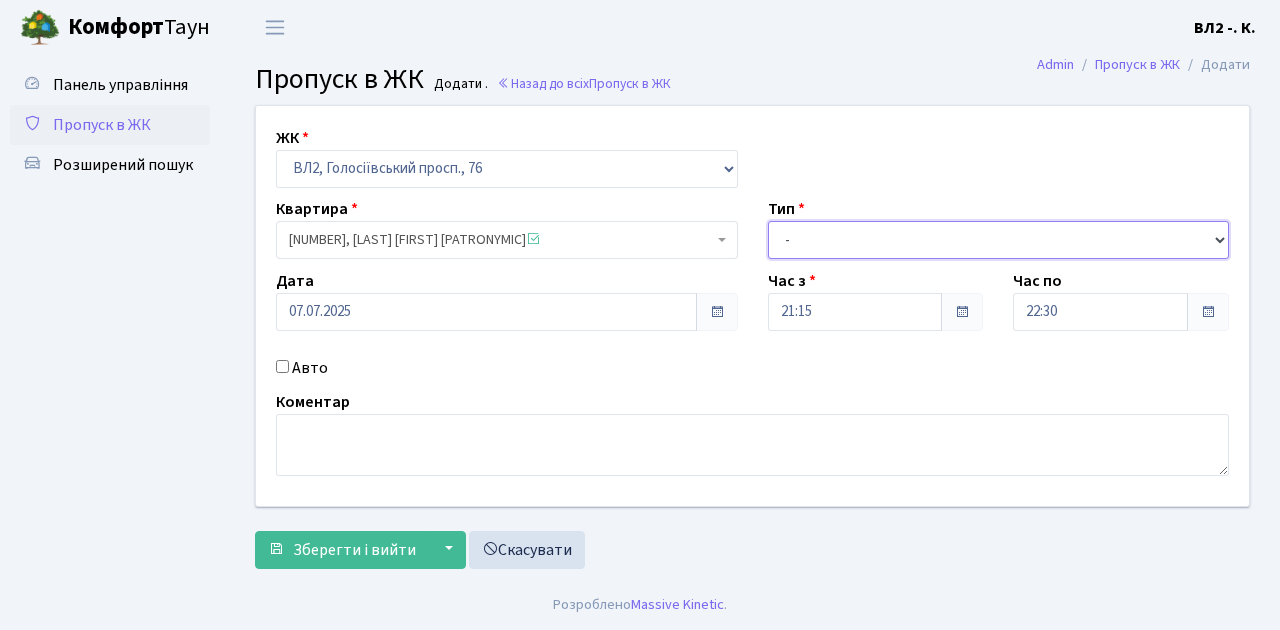 select on "1" 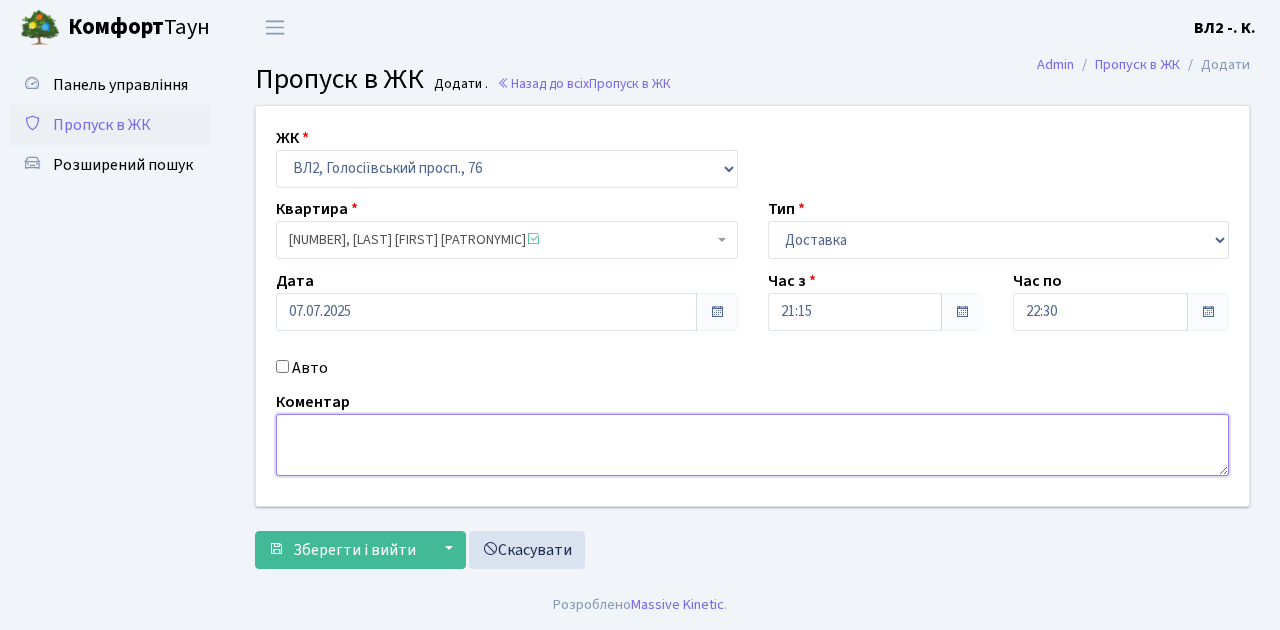 click at bounding box center (752, 445) 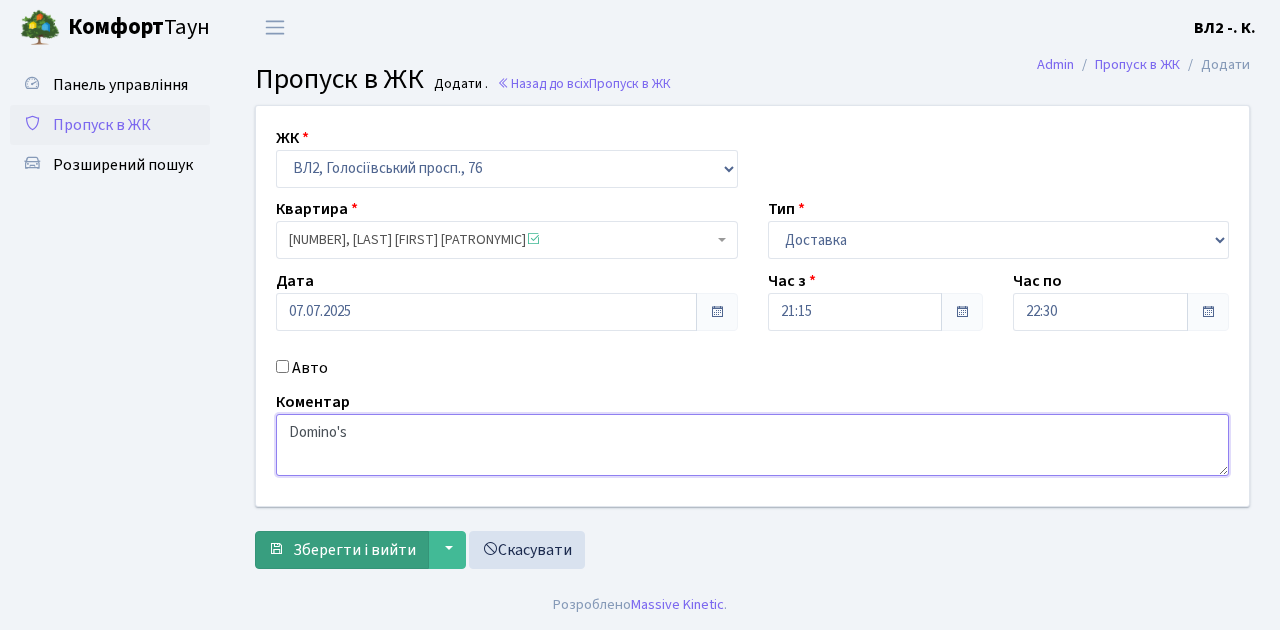 type on "Domino's" 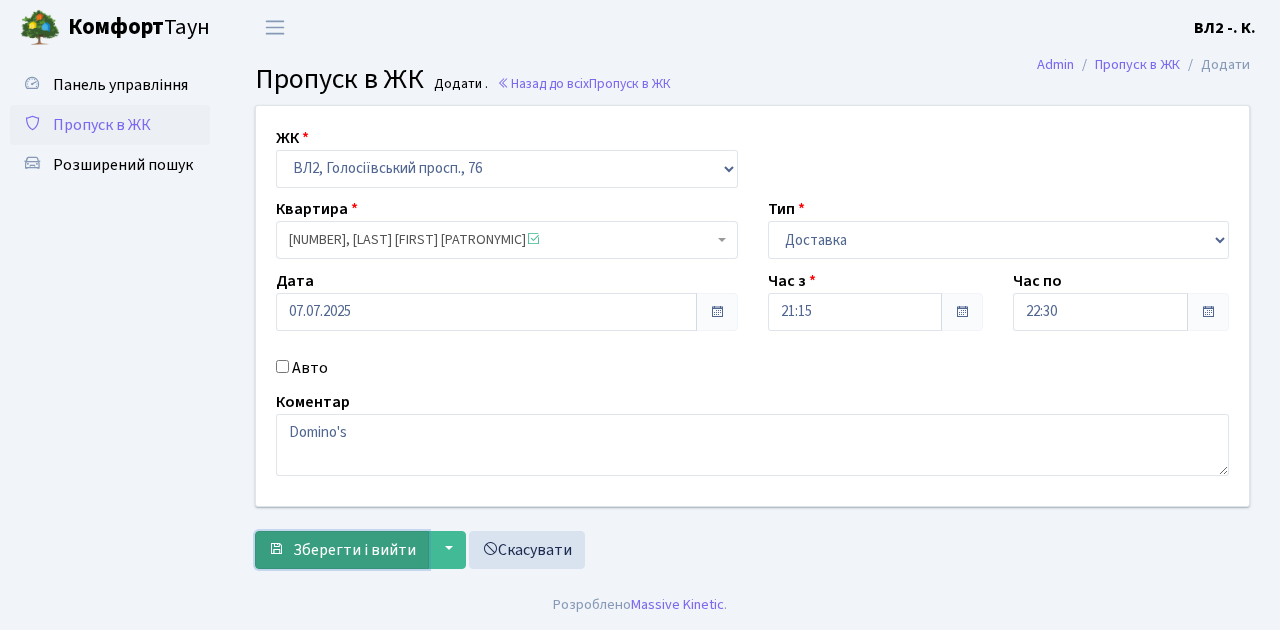 click on "Зберегти і вийти" at bounding box center (354, 550) 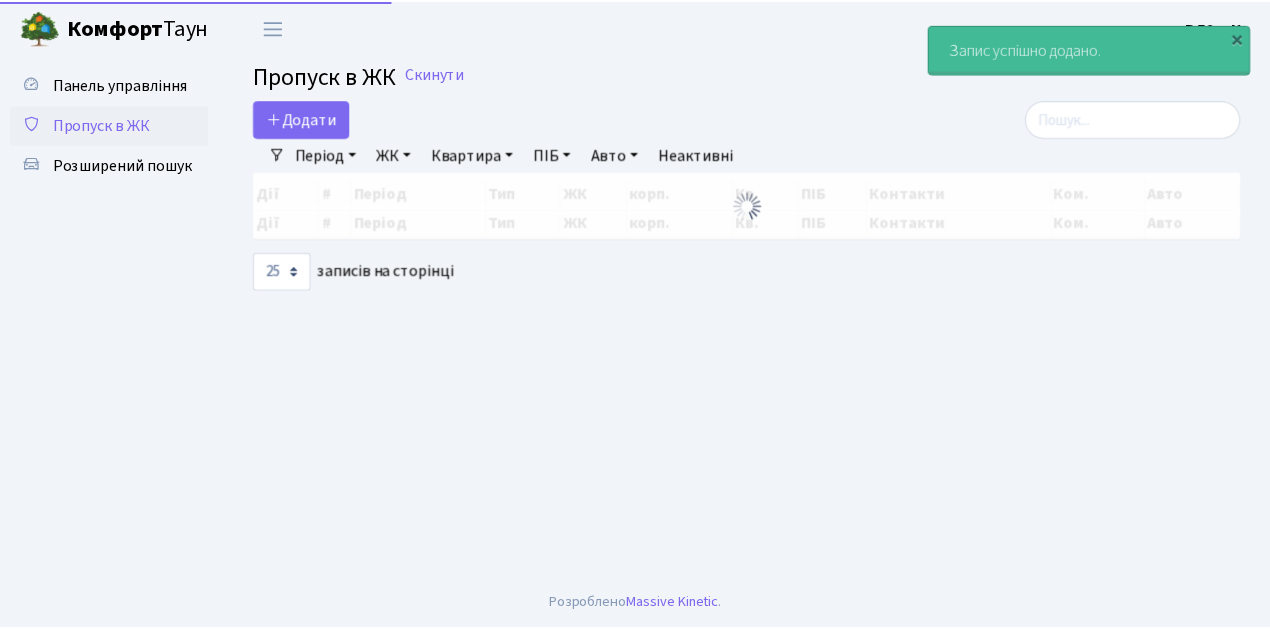 scroll, scrollTop: 0, scrollLeft: 0, axis: both 